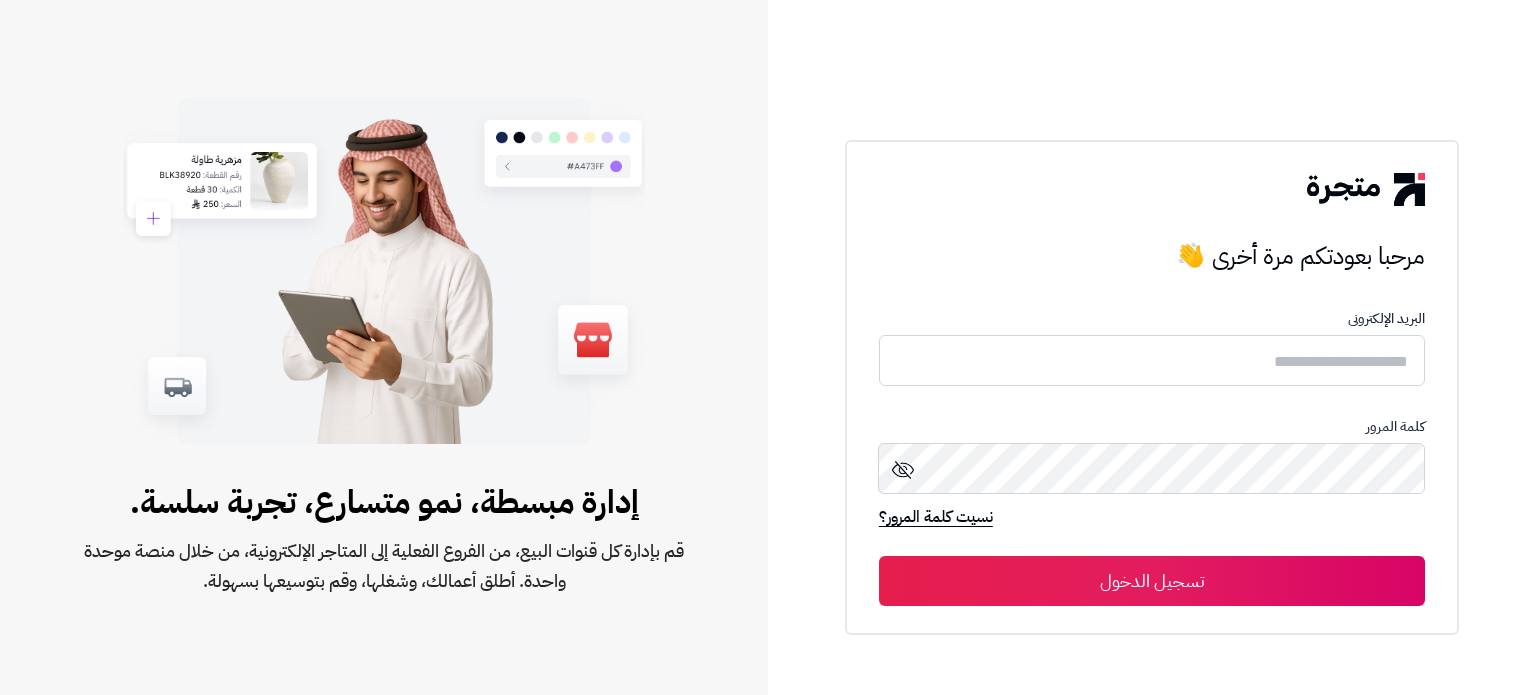 scroll, scrollTop: 0, scrollLeft: 0, axis: both 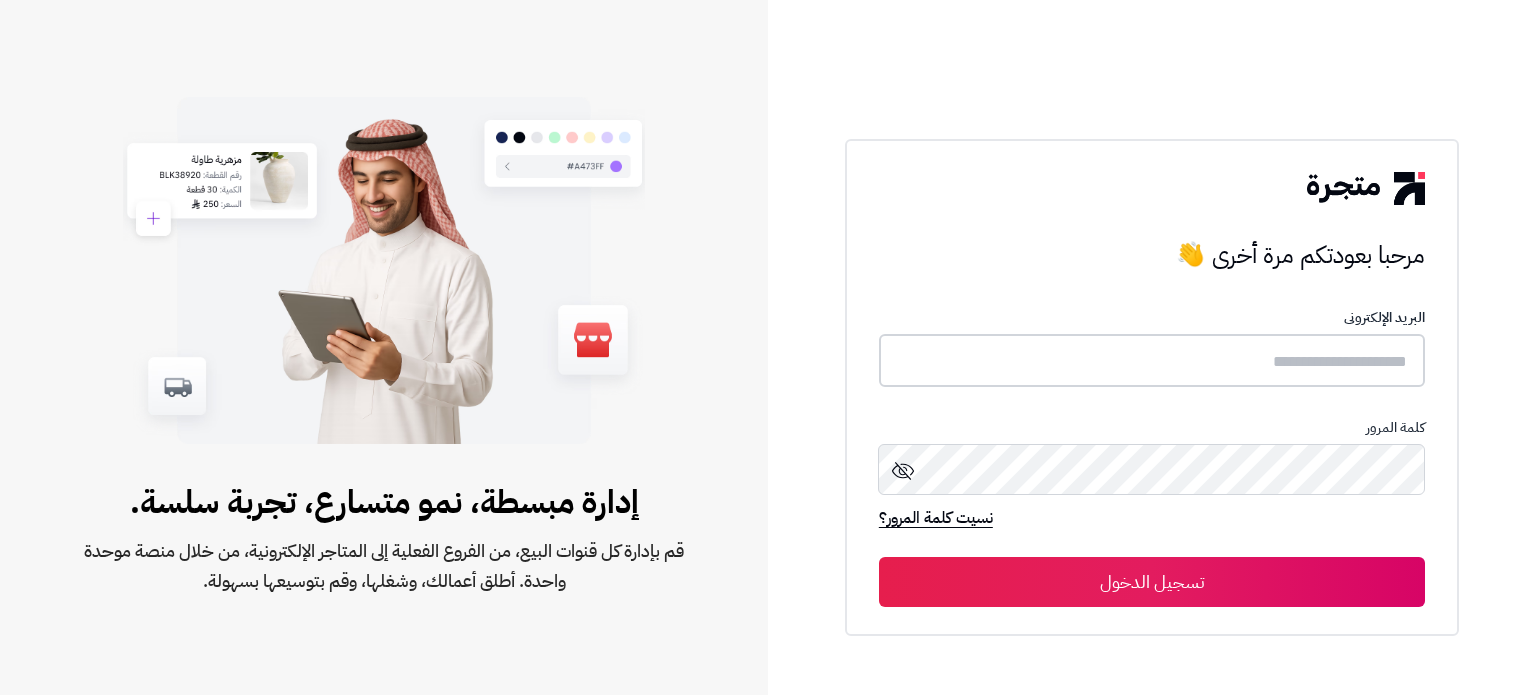type on "******" 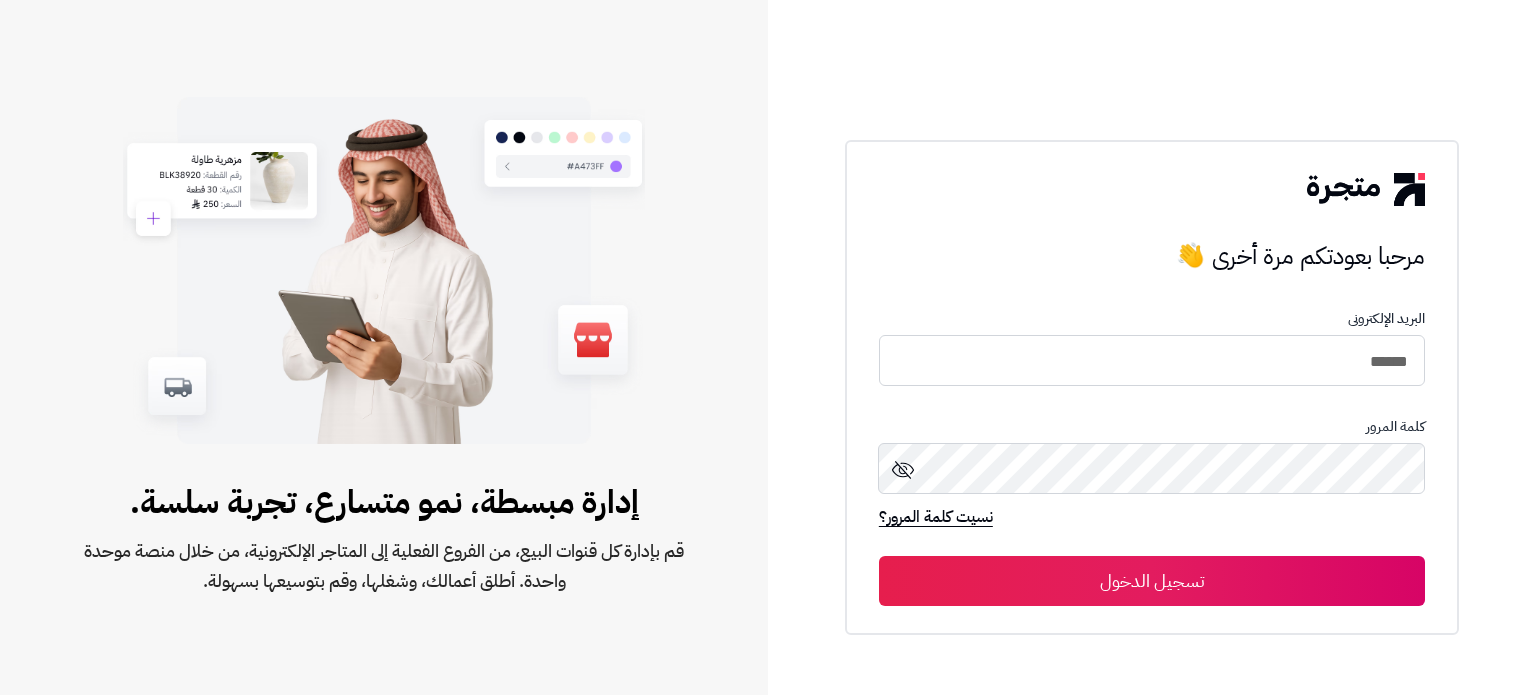 click on "تسجيل الدخول" at bounding box center [1152, 581] 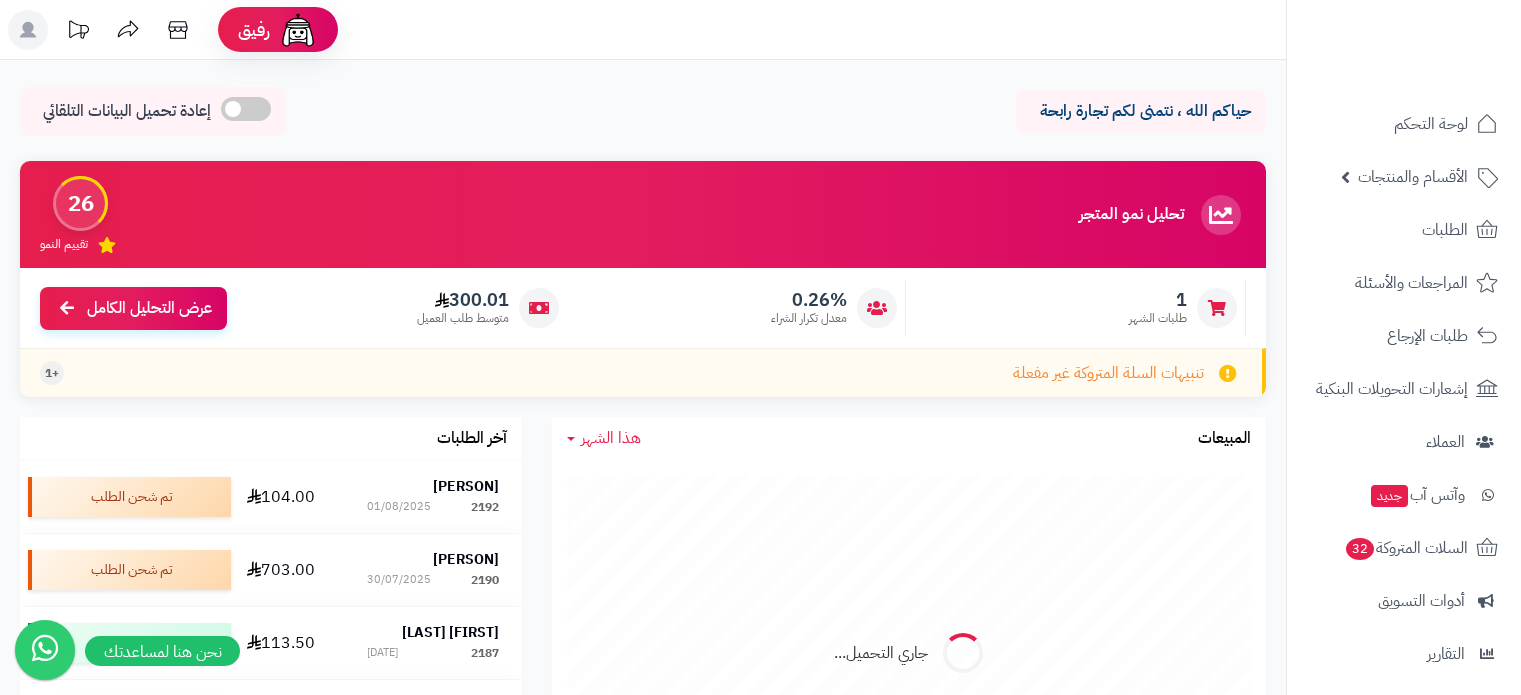 scroll, scrollTop: 0, scrollLeft: 0, axis: both 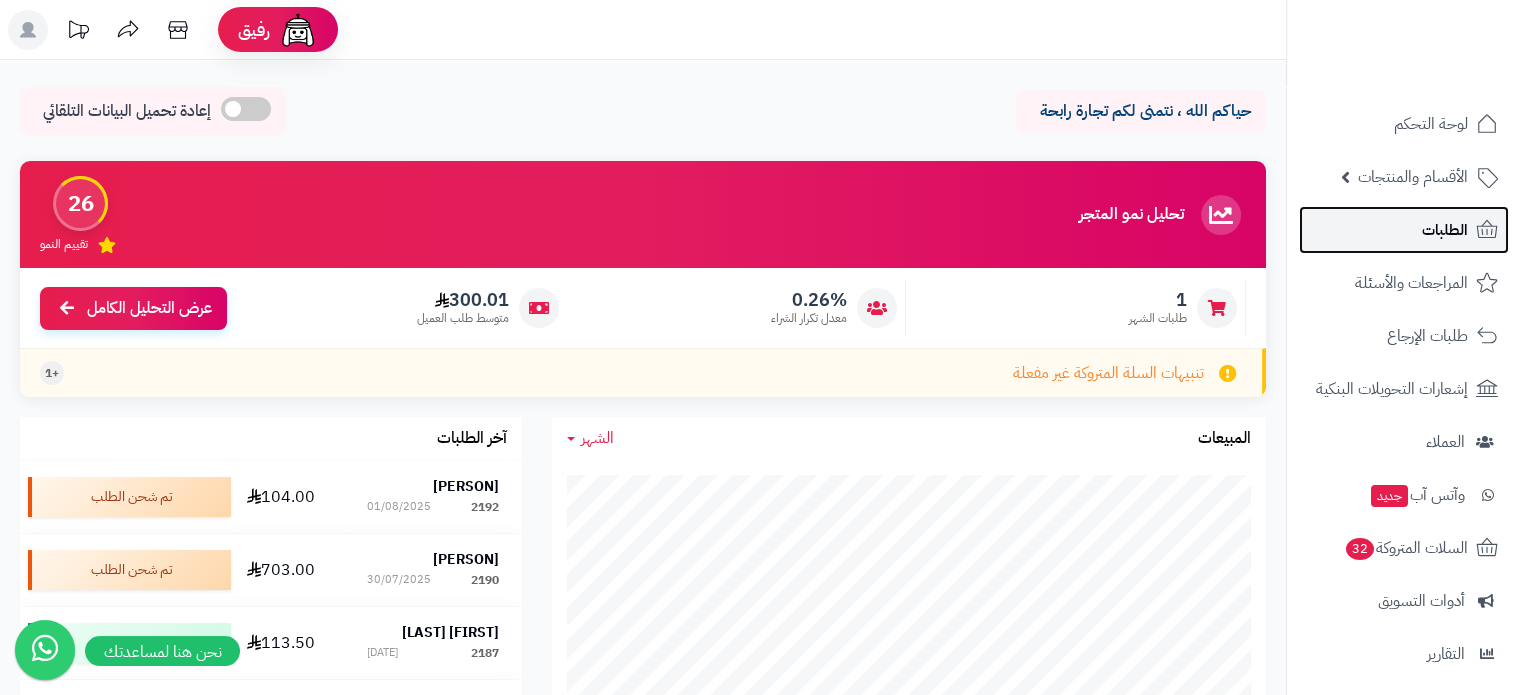 click on "الطلبات" at bounding box center (1445, 230) 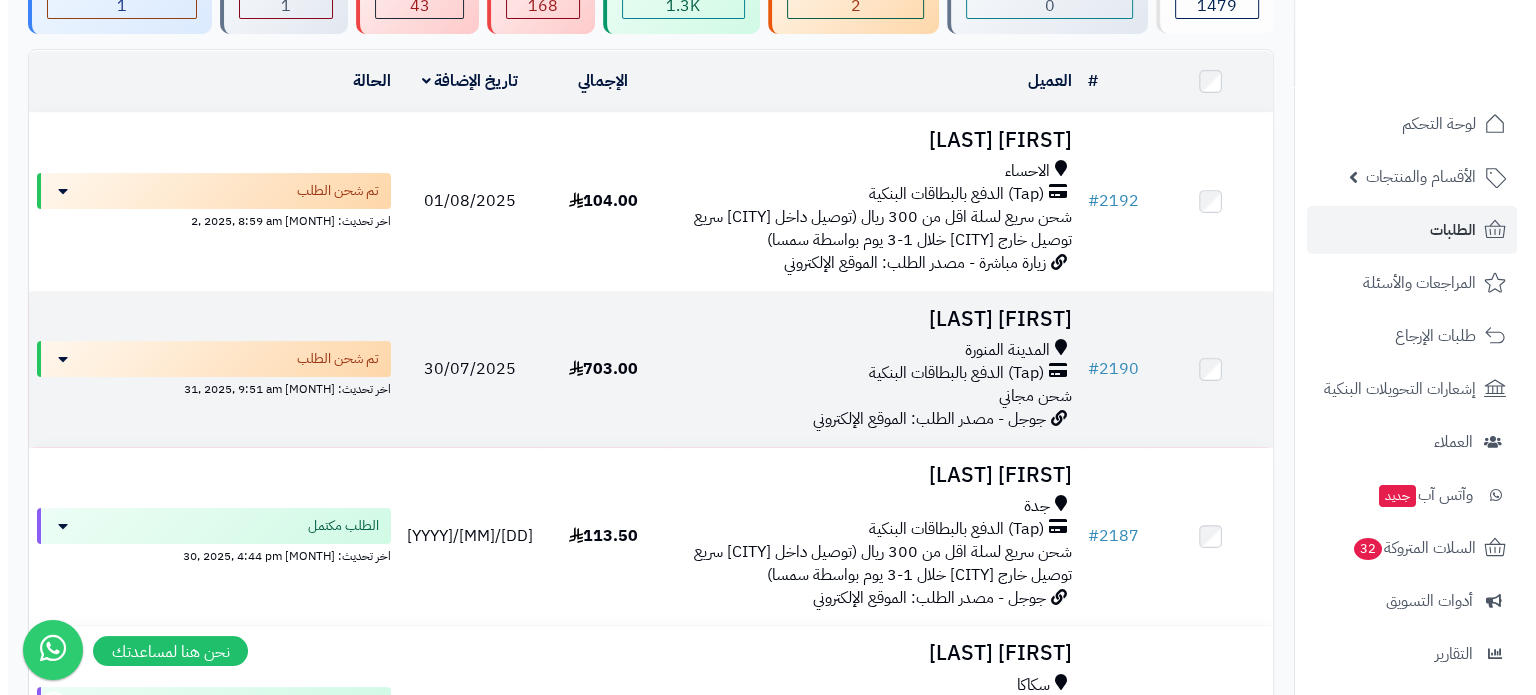 scroll, scrollTop: 200, scrollLeft: 0, axis: vertical 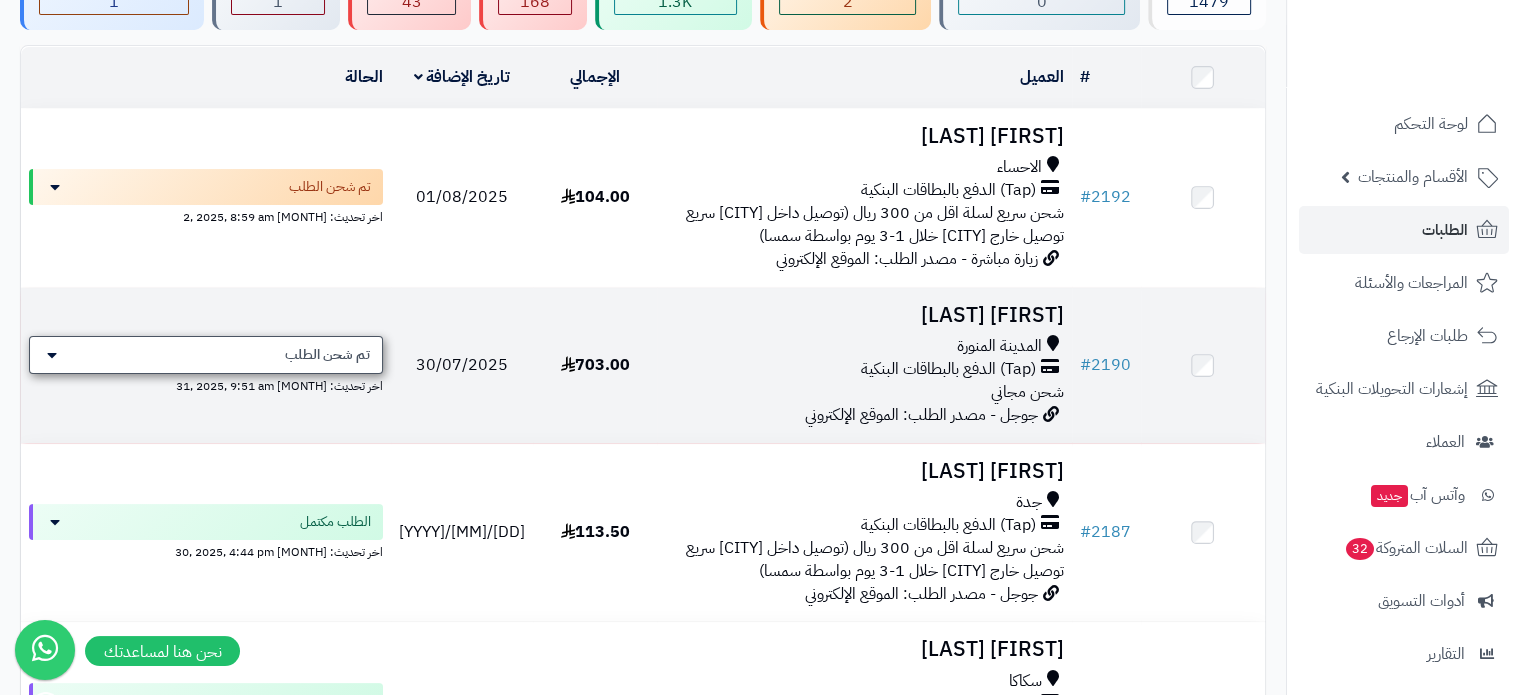 click on "تم شحن الطلب" at bounding box center (327, 355) 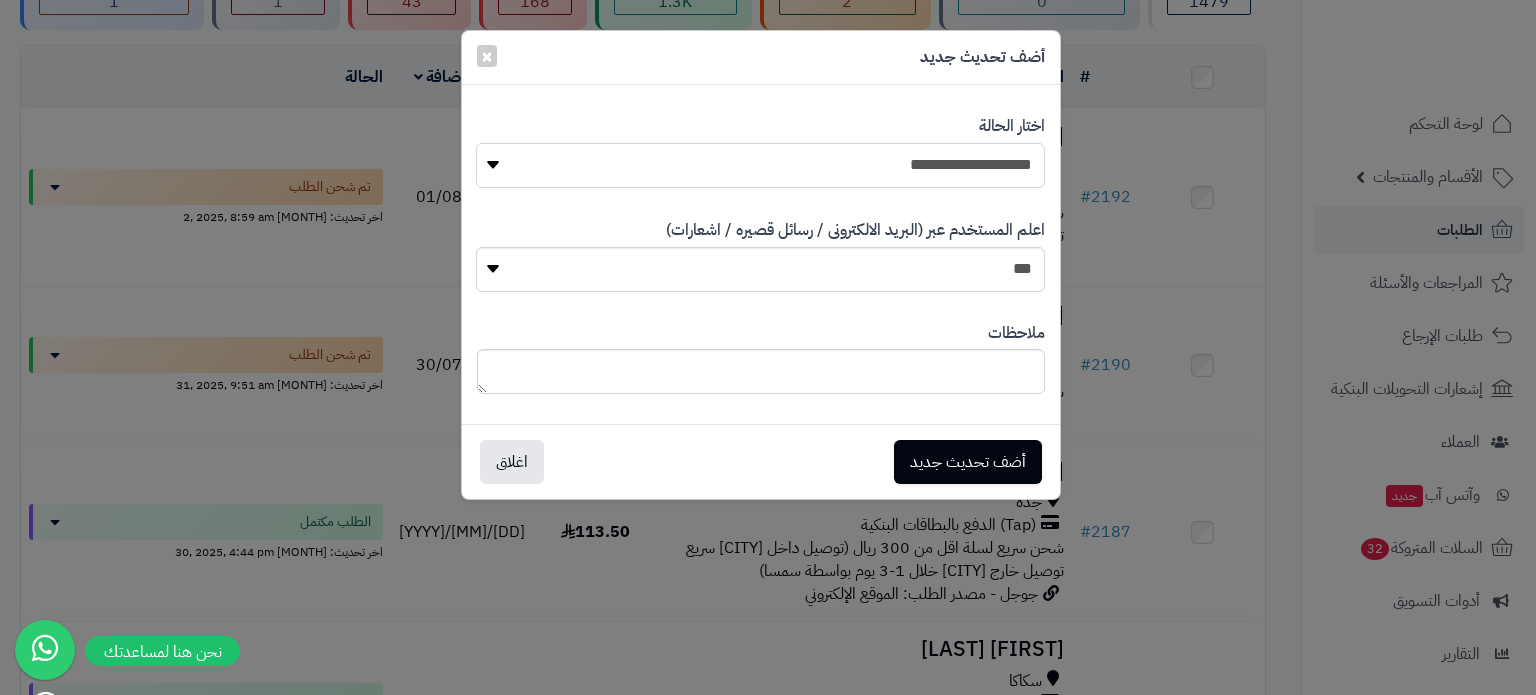 click on "**********" at bounding box center (760, 165) 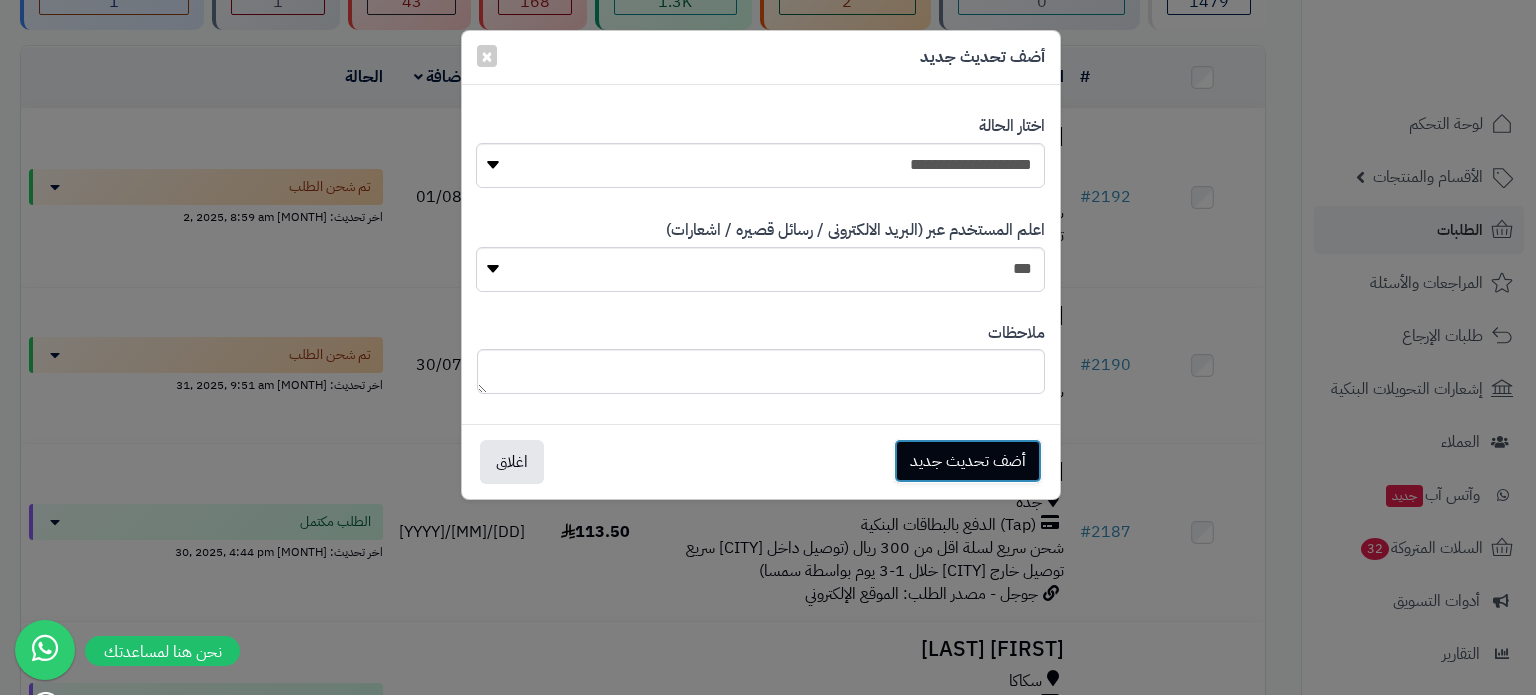 click on "أضف تحديث جديد" at bounding box center (968, 461) 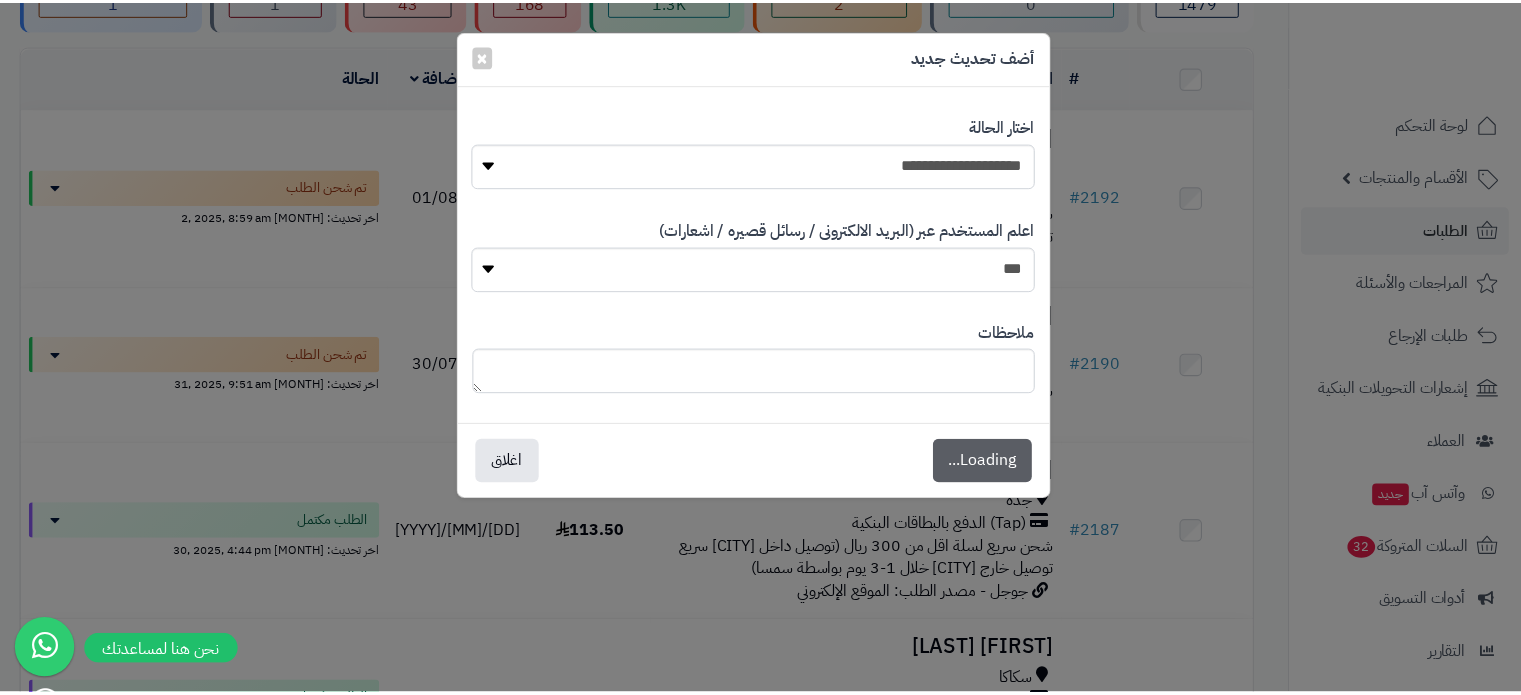 scroll, scrollTop: 264, scrollLeft: 0, axis: vertical 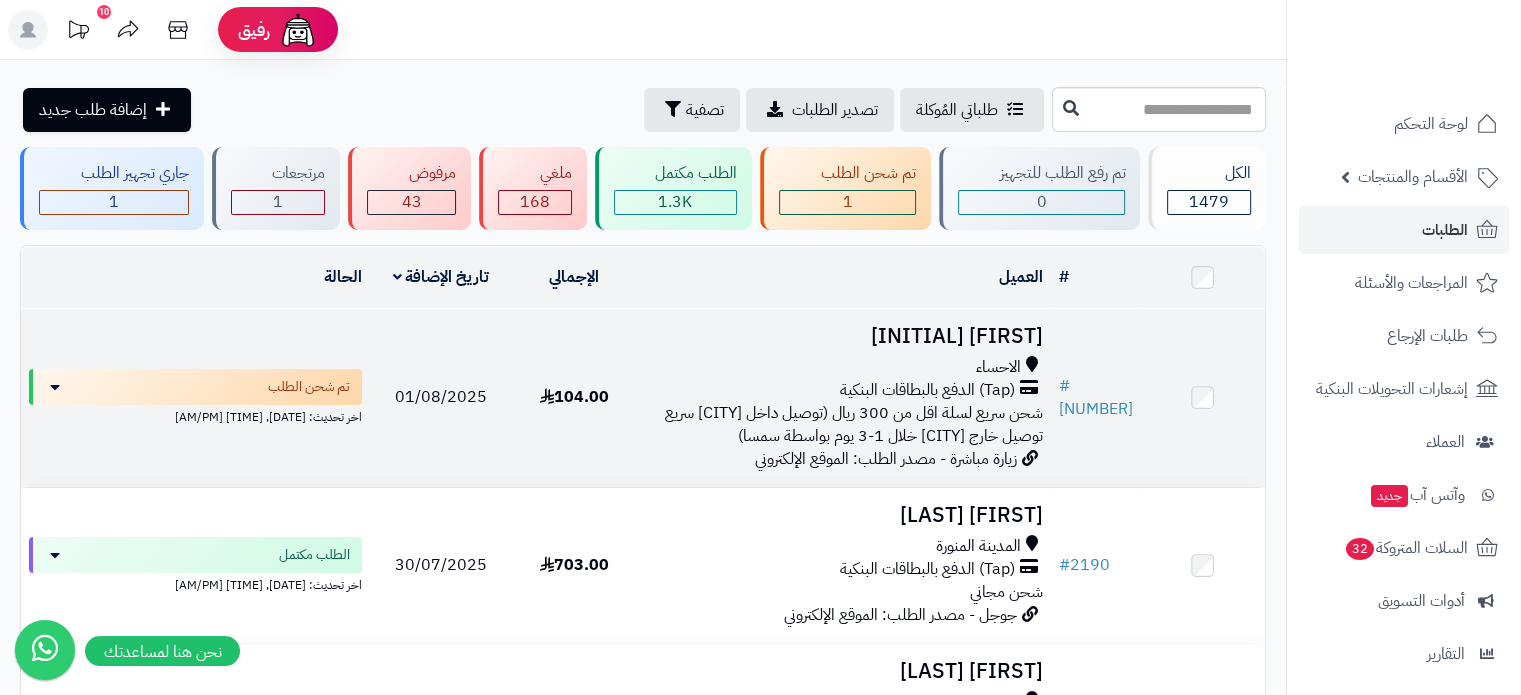 click on "شحن سريع لسلة اقل من 300 ريال (توصيل داخل [CITY] سريع
توصيل خارج [CITY] خلال 1-3 يوم بواسطة سمسا)" at bounding box center [854, 424] 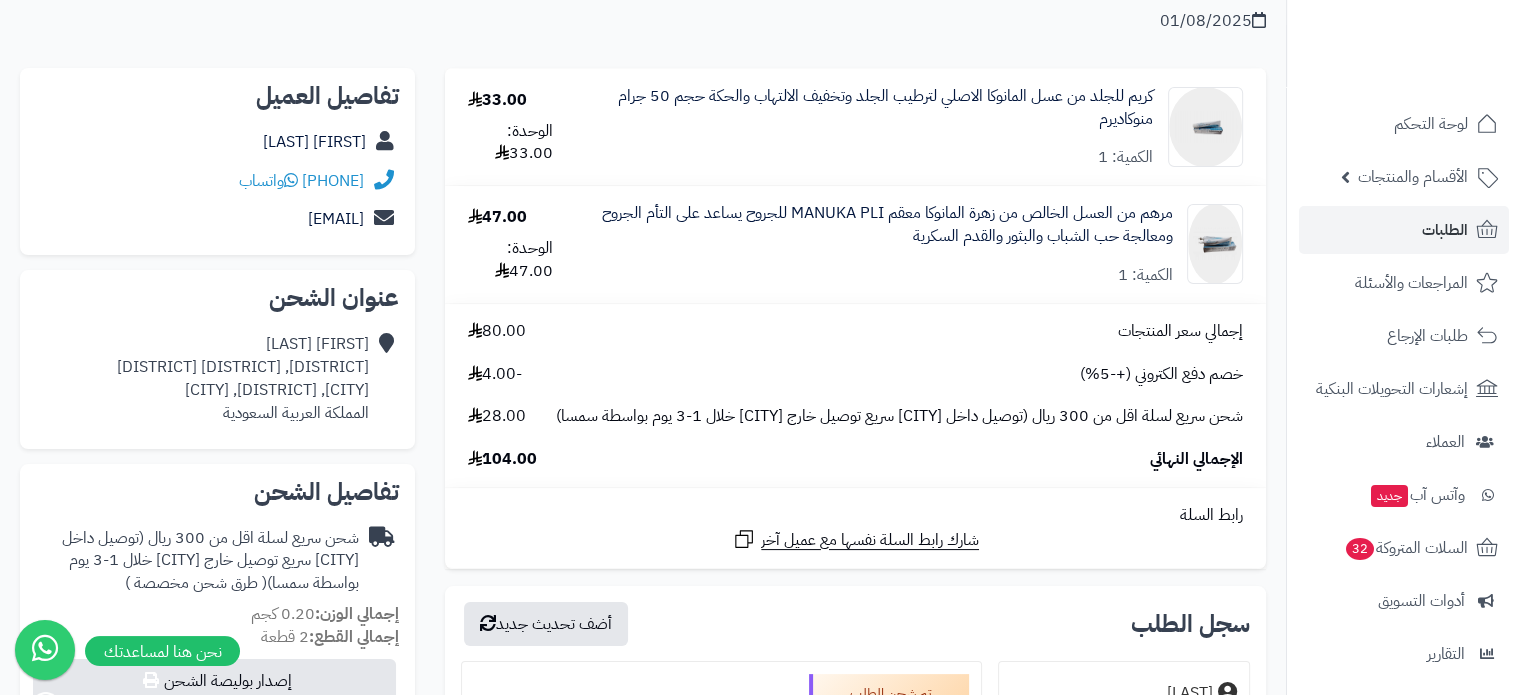 scroll, scrollTop: 200, scrollLeft: 0, axis: vertical 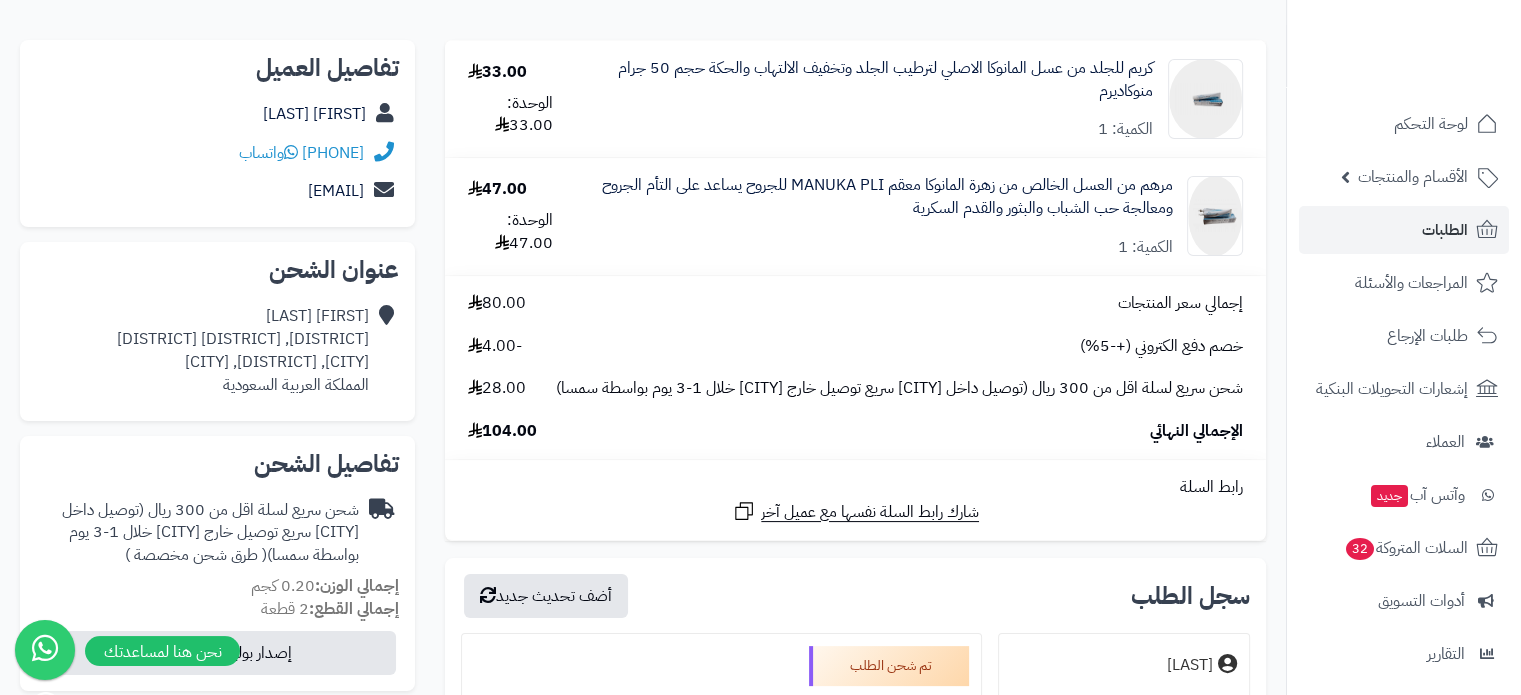 drag, startPoint x: 164, startPoint y: 195, endPoint x: 378, endPoint y: 66, distance: 249.87396 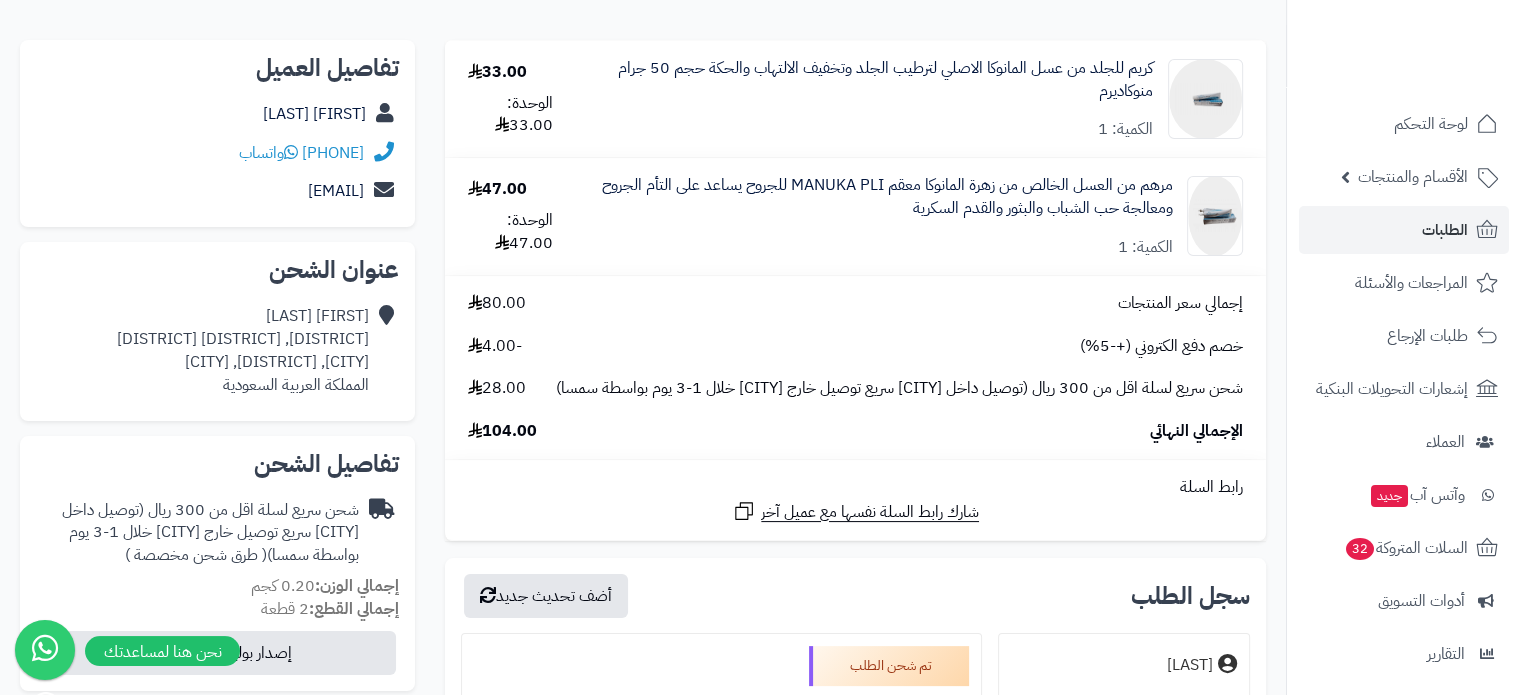 click on "تفاصيل العميل
[FIRST]  [LAST]
[PHONE]
واتساب
[EMAIL]" at bounding box center [217, 134] 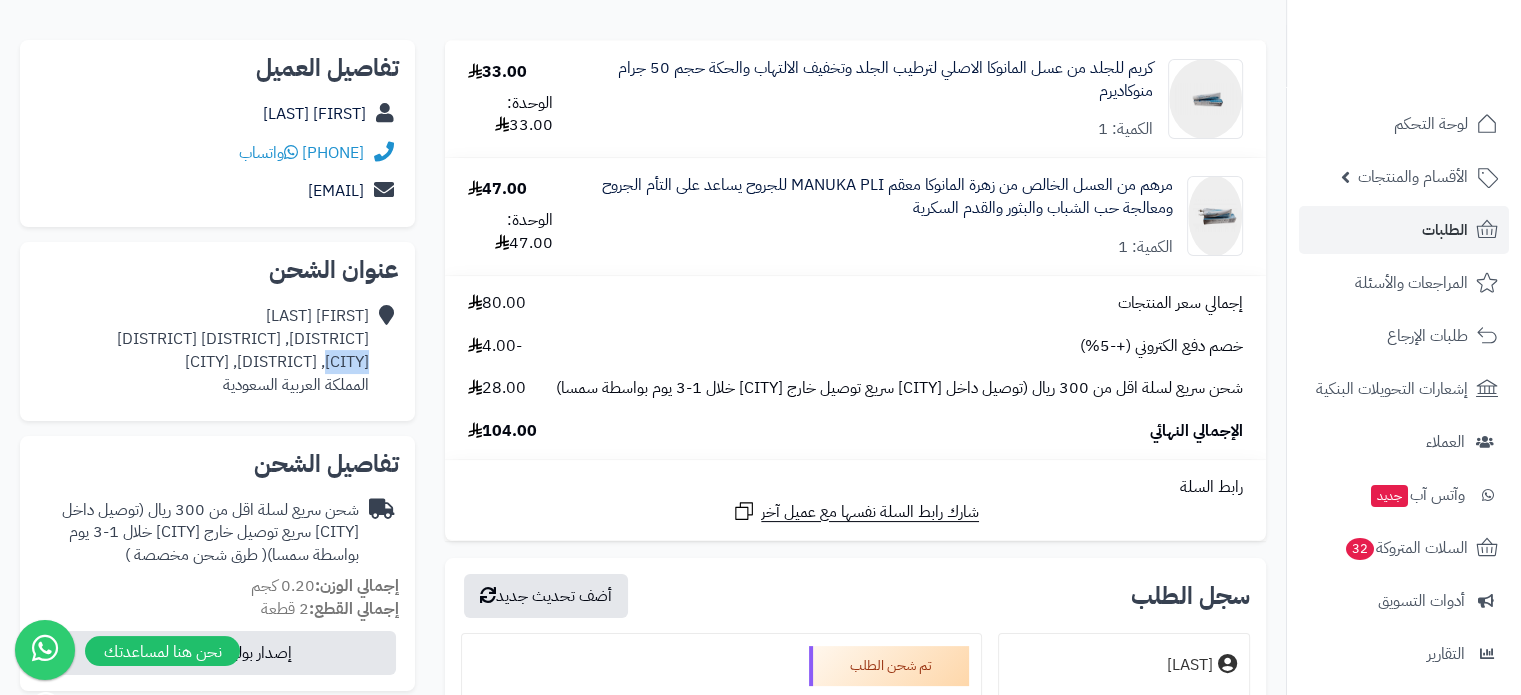drag, startPoint x: 370, startPoint y: 363, endPoint x: 329, endPoint y: 370, distance: 41.59327 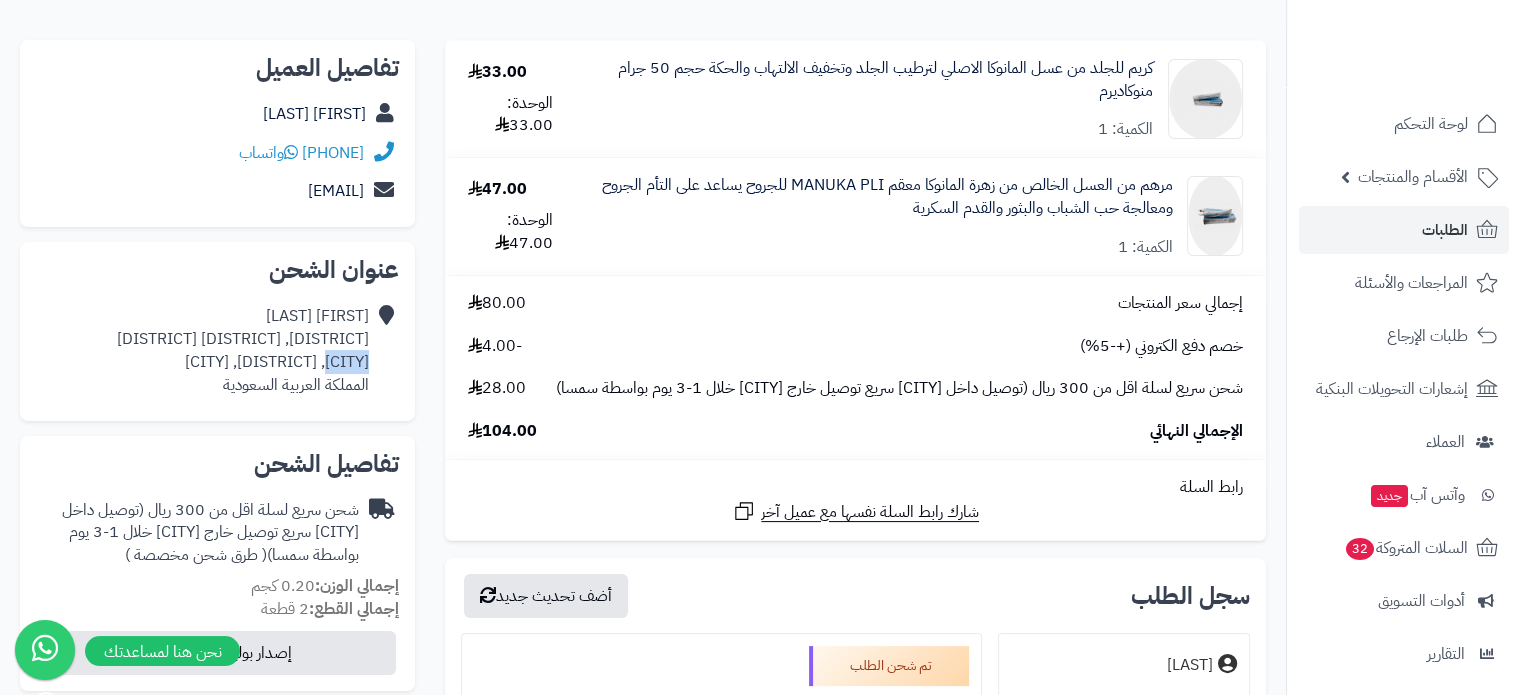 click on "[FIRST] [LAST] [DISTRICT], [DISTRICT] [CITY], [DISTRICT], [CITY] [COUNTRY]" at bounding box center (217, 350) 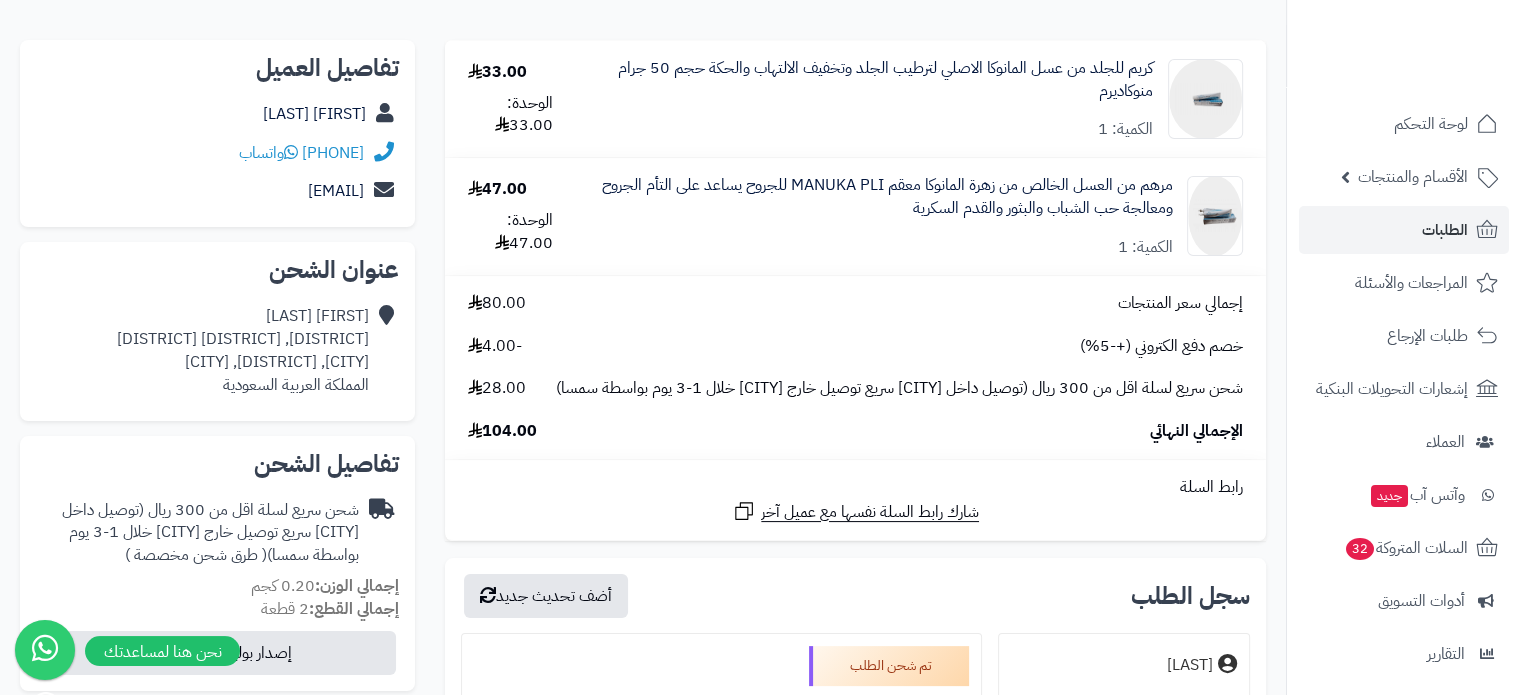 click on "[FIRST] [LAST] [DISTRICT], [DISTRICT] [CITY], [DISTRICT], [CITY] [COUNTRY]" at bounding box center [217, 350] 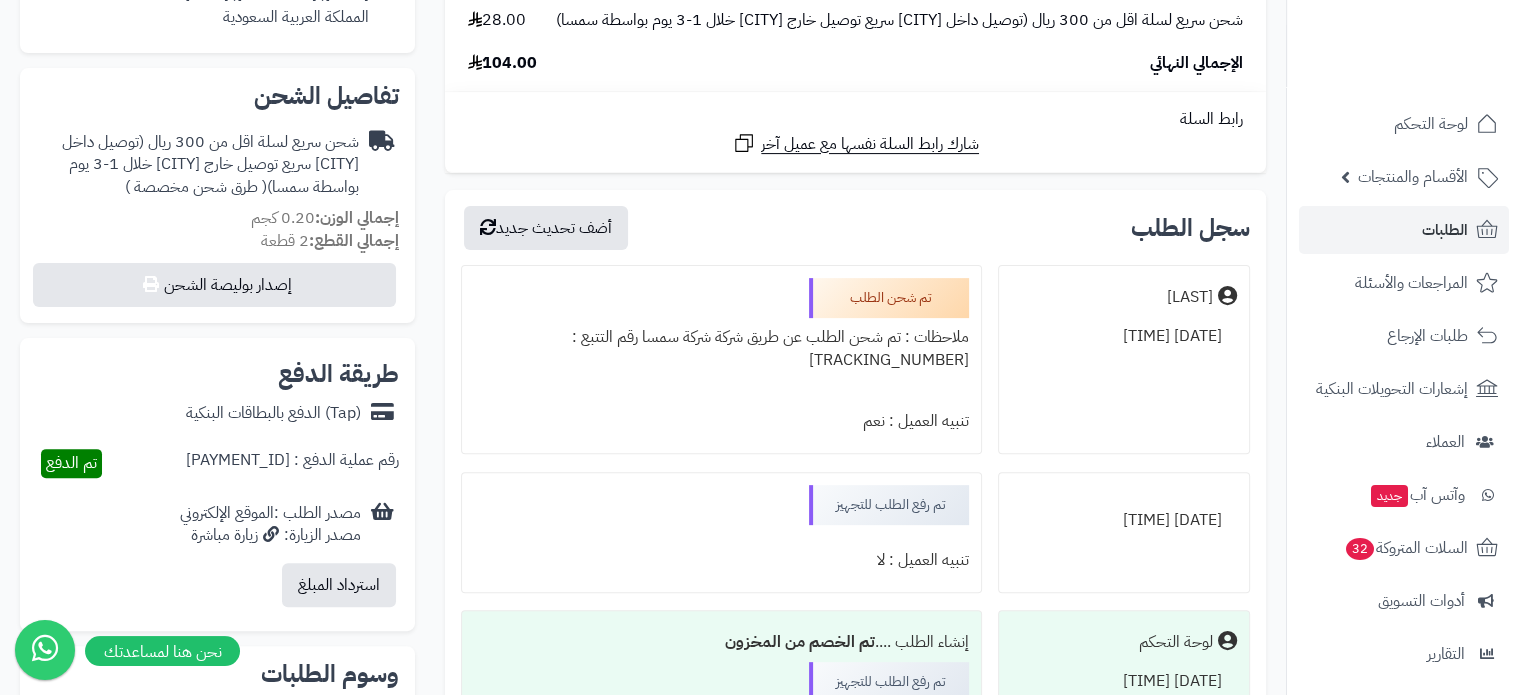 scroll, scrollTop: 600, scrollLeft: 0, axis: vertical 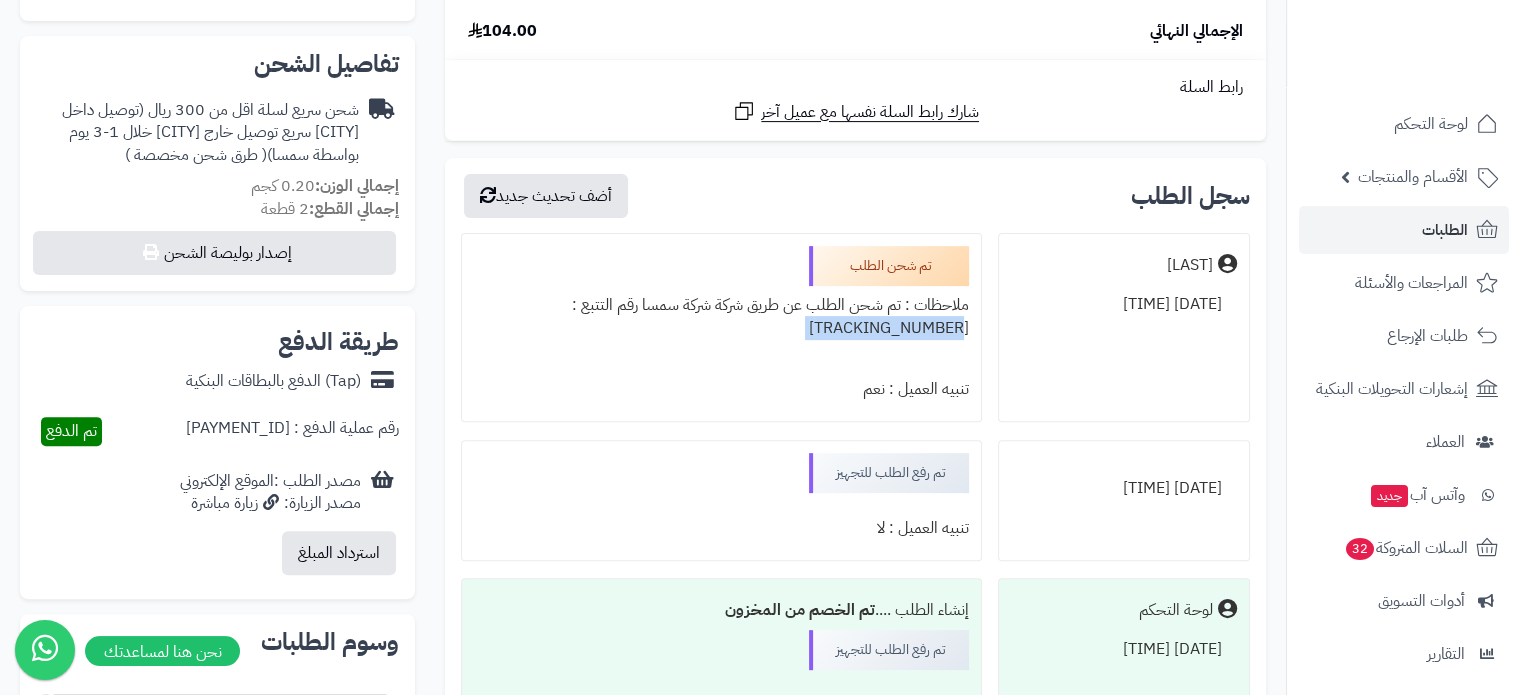 drag, startPoint x: 968, startPoint y: 333, endPoint x: 838, endPoint y: 342, distance: 130.31117 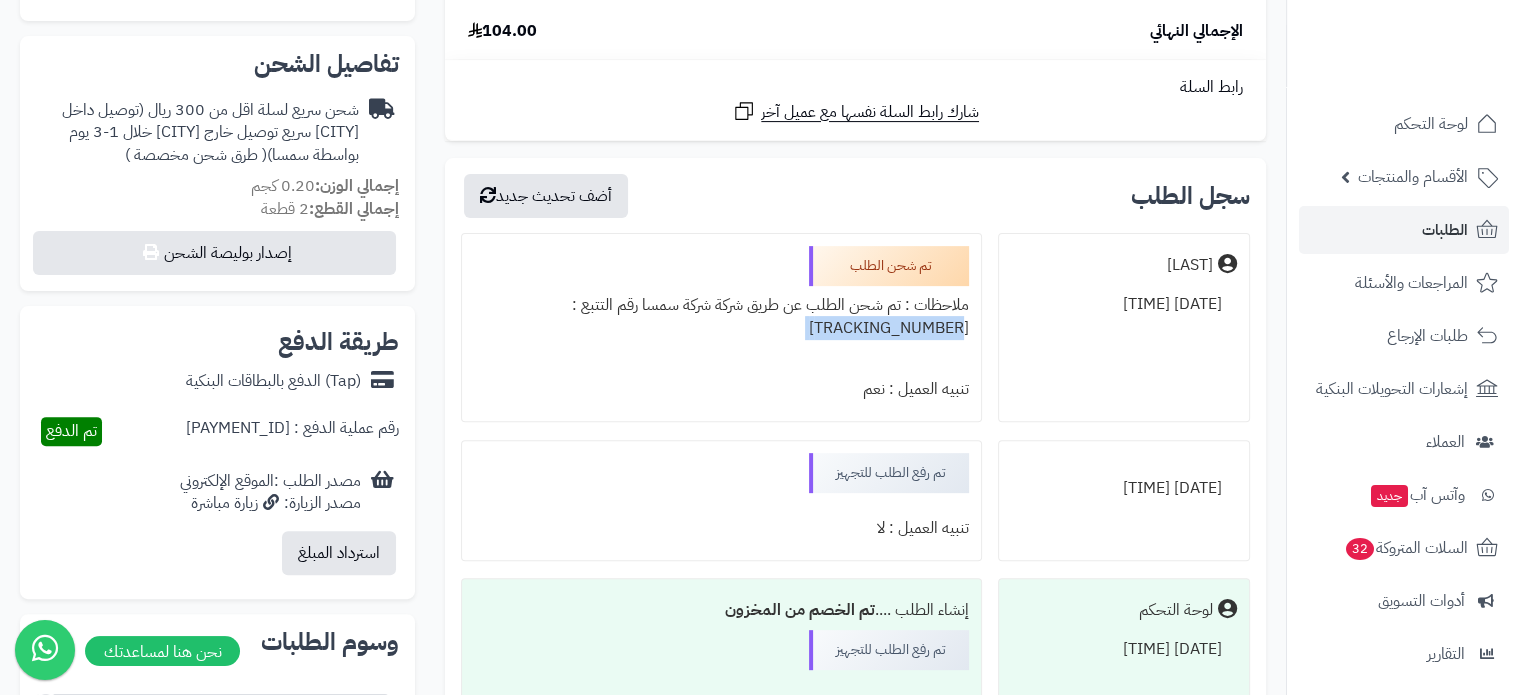 click on "ملاحظات : تم شحن الطلب عن طريق شركة شركة سمسا رقم التتبع : [TRACKING]" at bounding box center [721, 328] 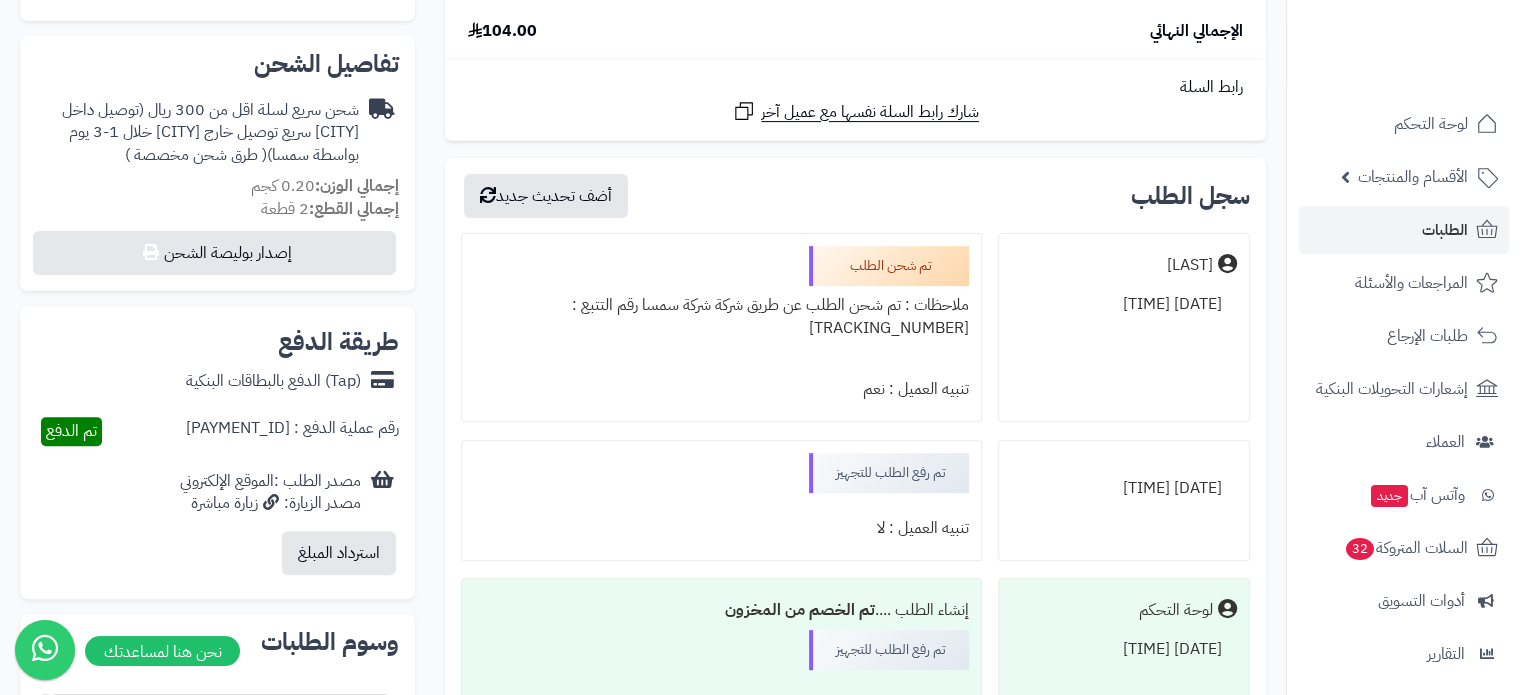 click on "ملاحظات : تم شحن الطلب عن طريق شركة شركة سمسا رقم التتبع : [TRACKING]" at bounding box center (721, 328) 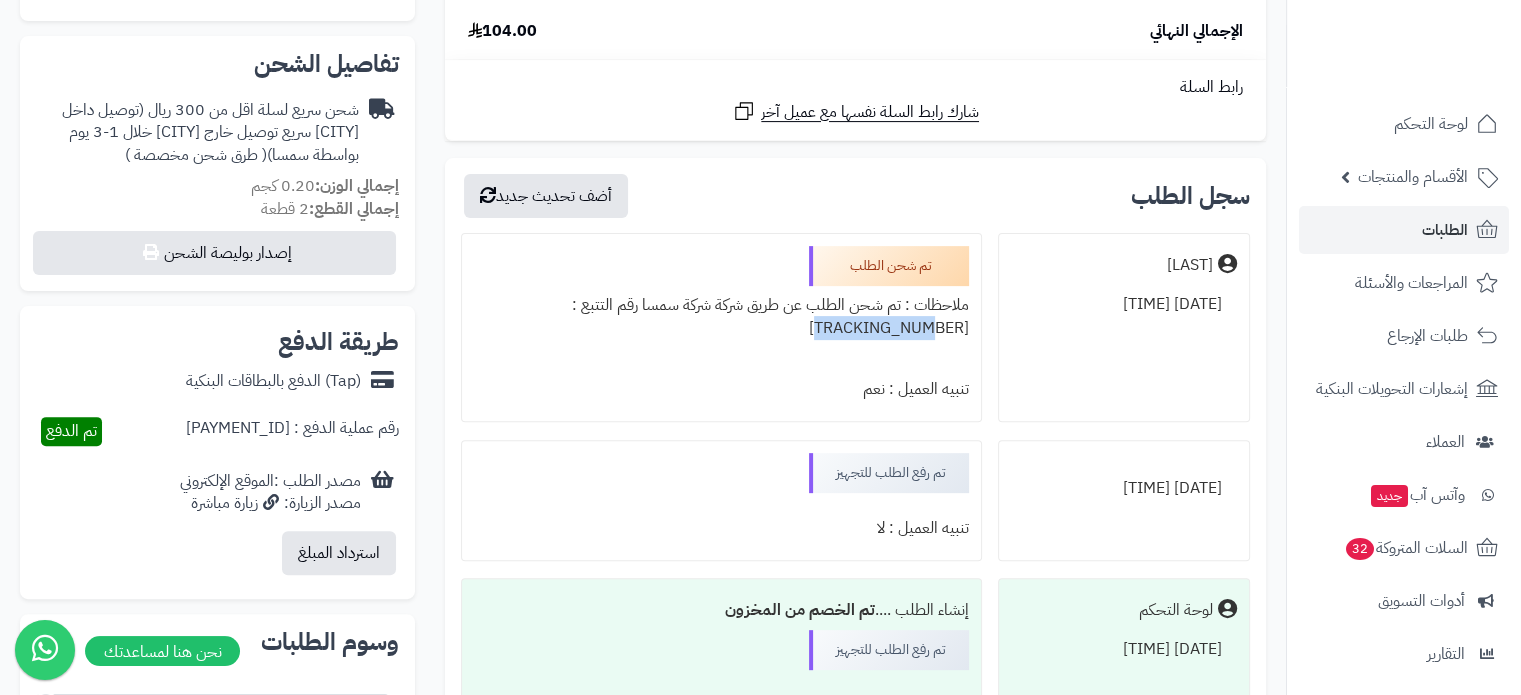 click on "ملاحظات : تم شحن الطلب عن طريق شركة شركة سمسا رقم التتبع : [TRACKING]" at bounding box center (721, 328) 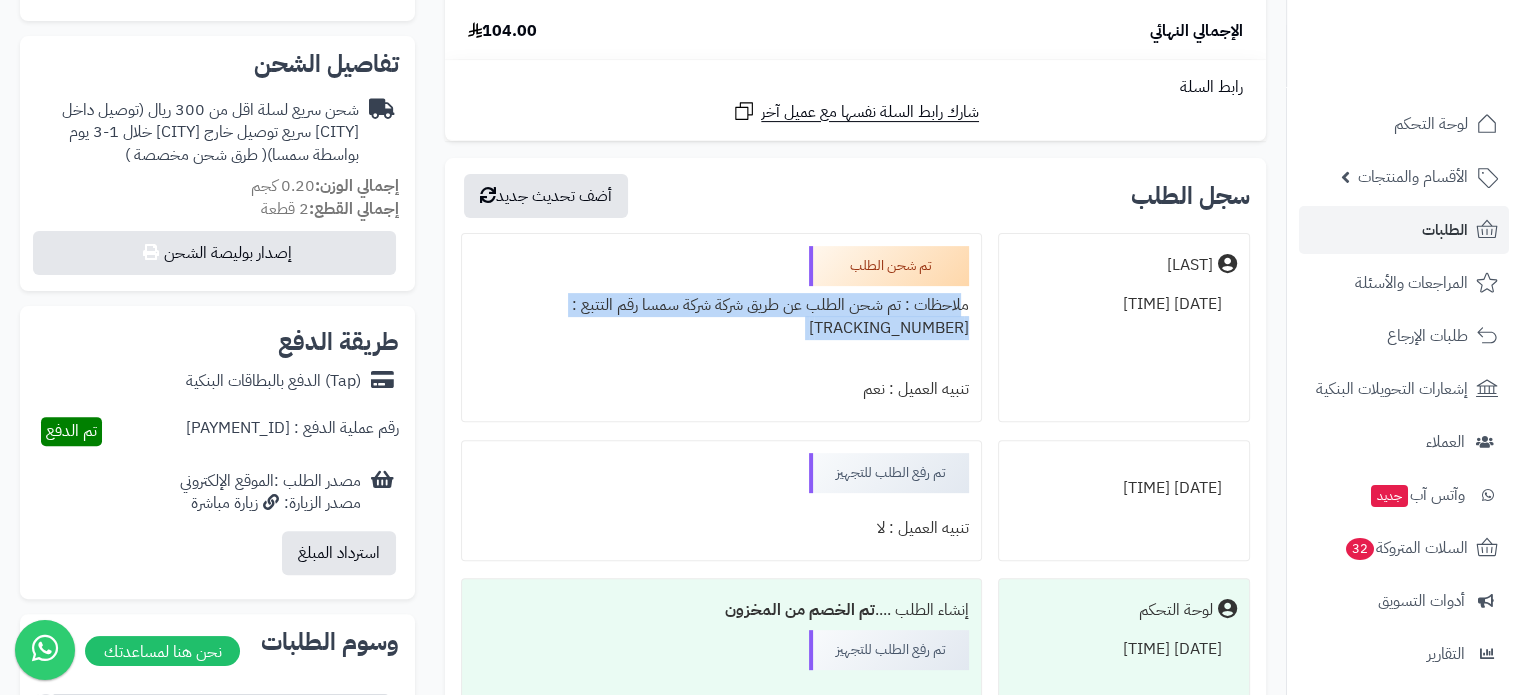 click on "ملاحظات : تم شحن الطلب عن طريق شركة شركة سمسا رقم التتبع : [TRACKING]" at bounding box center [721, 328] 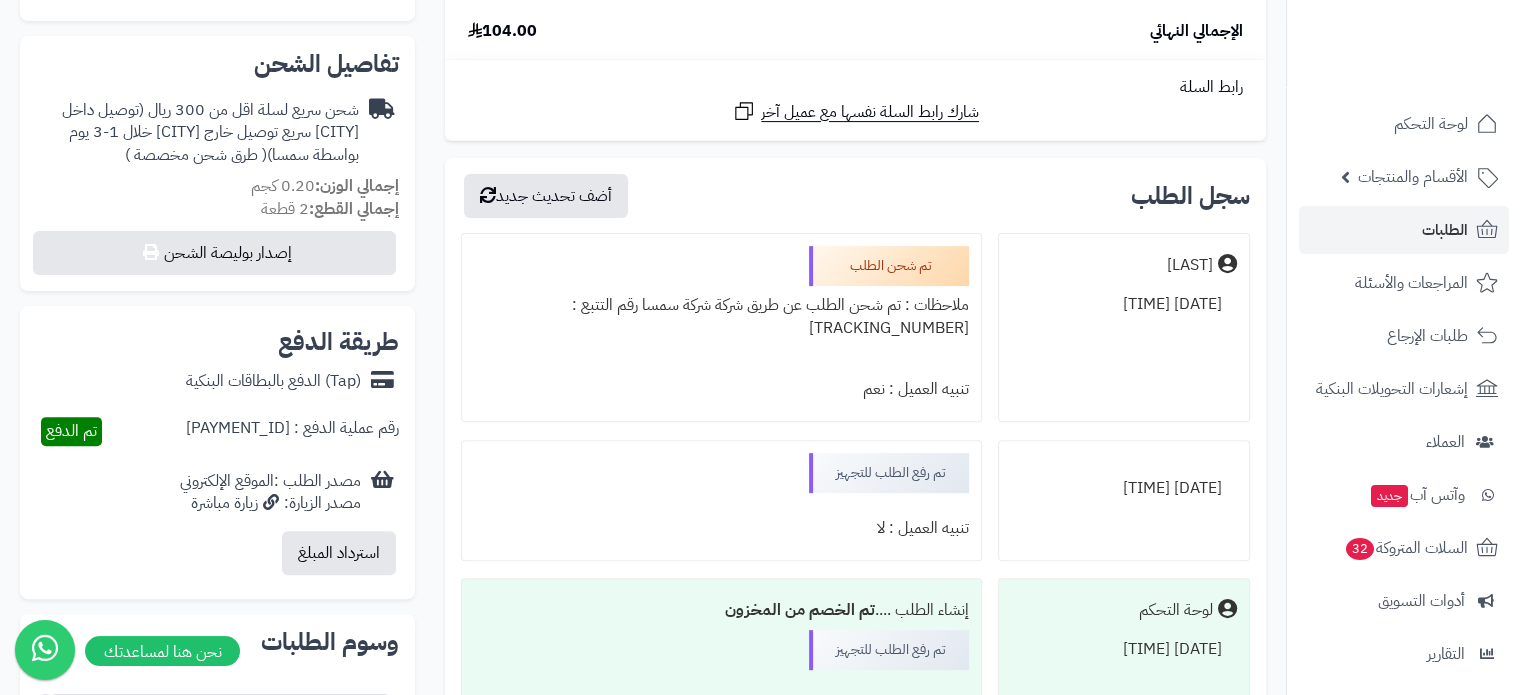 click on "ملاحظات : تم شحن الطلب عن طريق شركة شركة سمسا رقم التتبع : [TRACKING]" at bounding box center (721, 328) 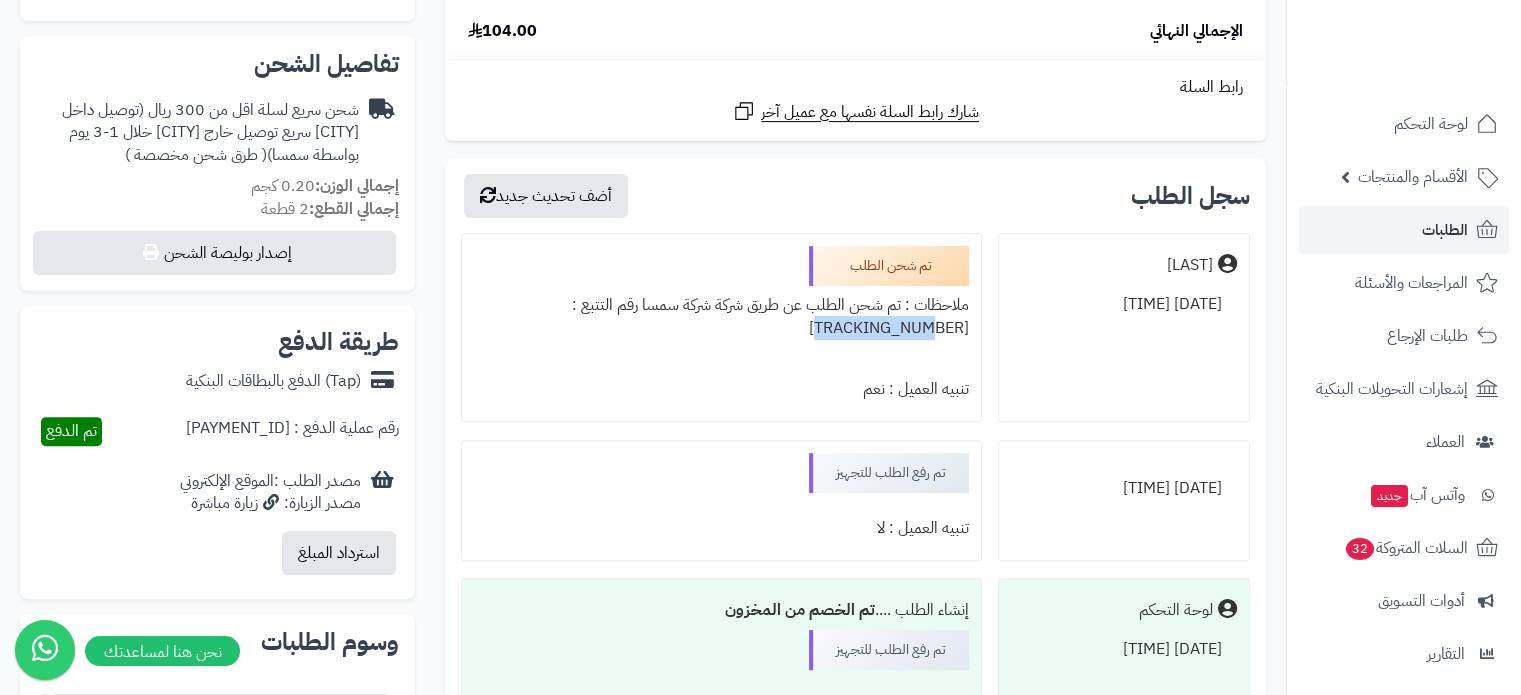 click on "ملاحظات : تم شحن الطلب عن طريق شركة شركة سمسا رقم التتبع : [TRACKING]" at bounding box center [721, 328] 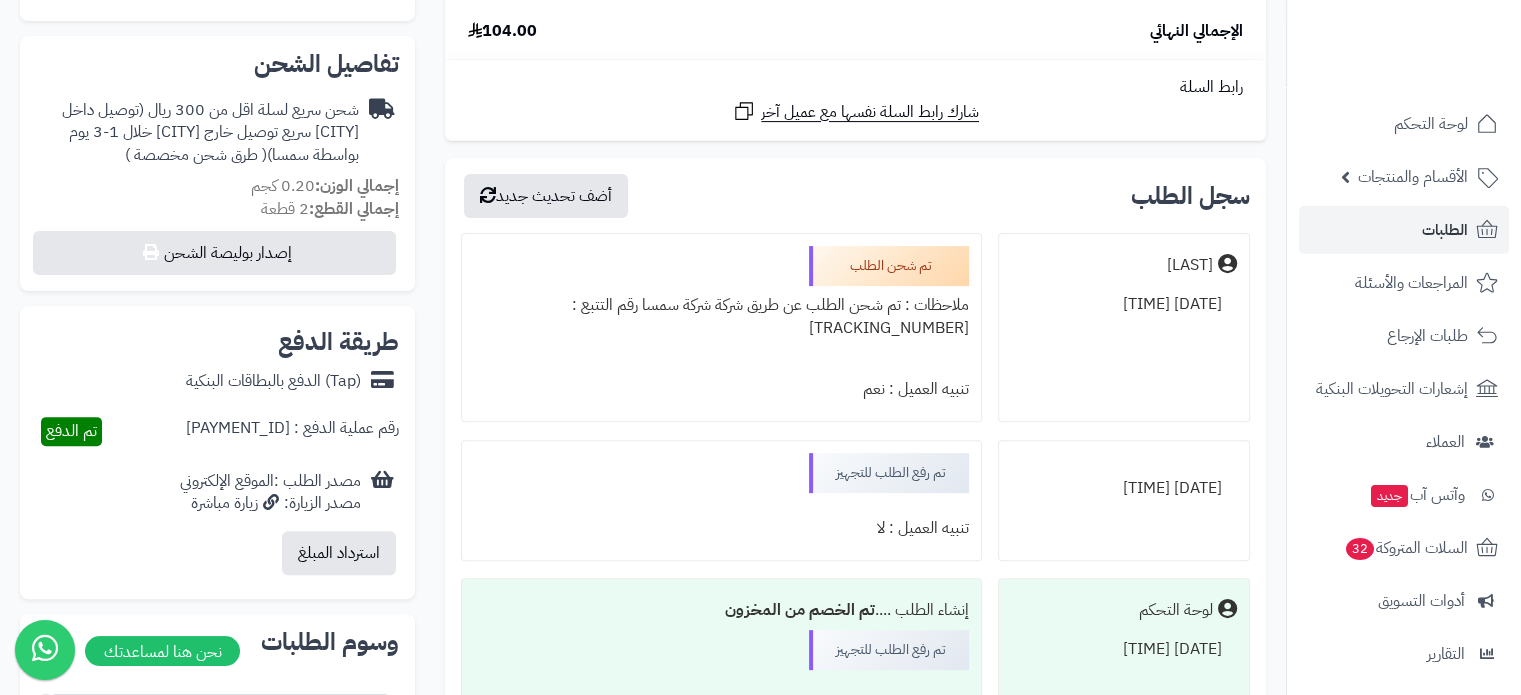 click on "ملاحظات : تم شحن الطلب عن طريق شركة شركة سمسا رقم التتبع : [TRACKING]" at bounding box center [721, 328] 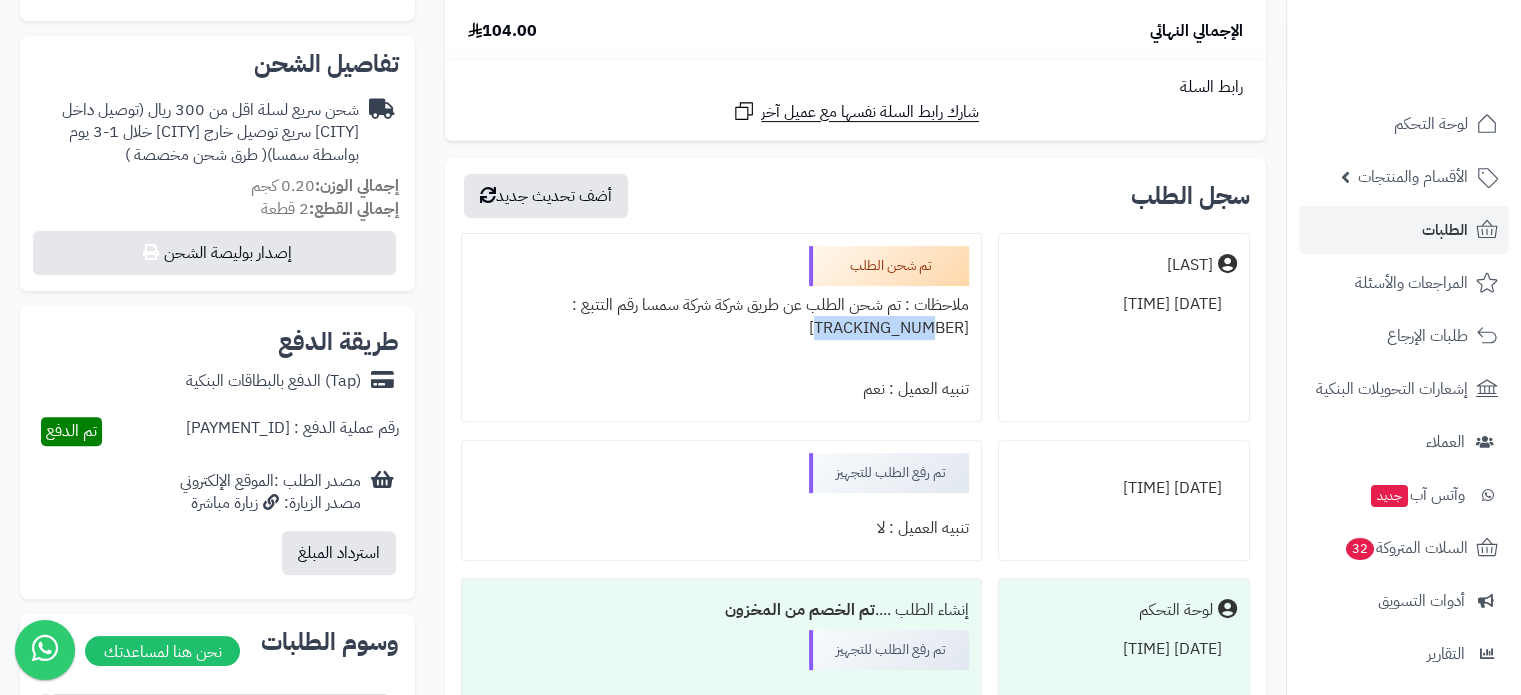 click on "ملاحظات : تم شحن الطلب عن طريق شركة شركة سمسا رقم التتبع : [TRACKING]" at bounding box center (721, 328) 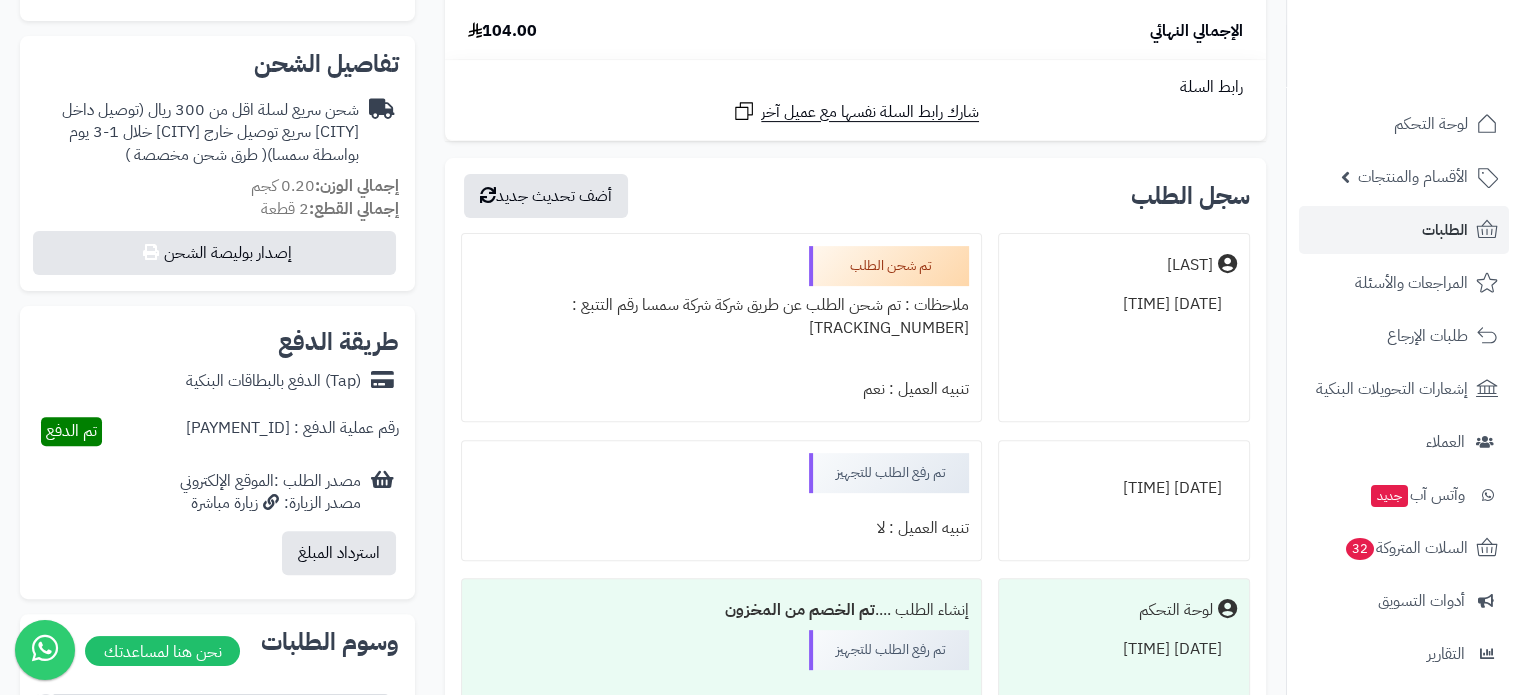 click on "ملاحظات : تم شحن الطلب عن طريق شركة شركة سمسا رقم التتبع : [TRACKING]" at bounding box center (721, 328) 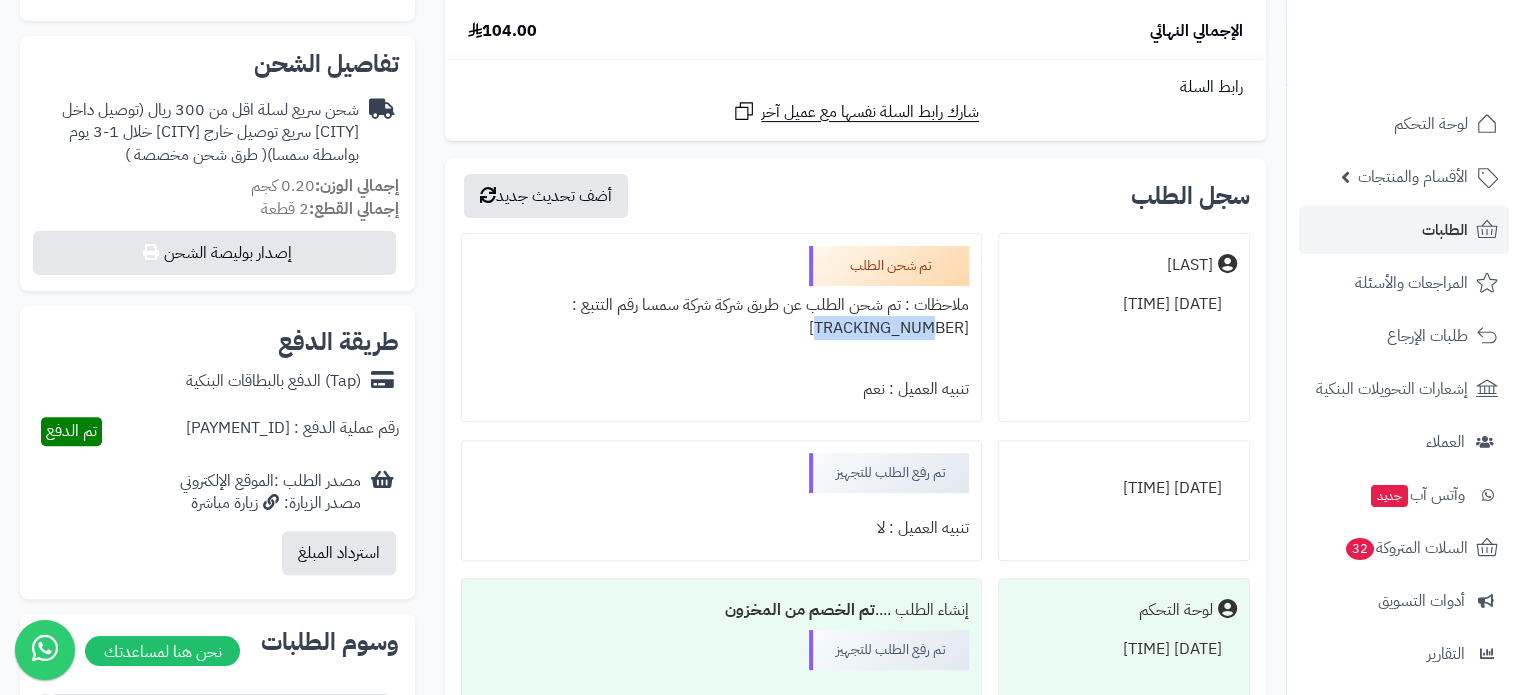 click on "ملاحظات : تم شحن الطلب عن طريق شركة شركة سمسا رقم التتبع : [TRACKING]" at bounding box center (721, 328) 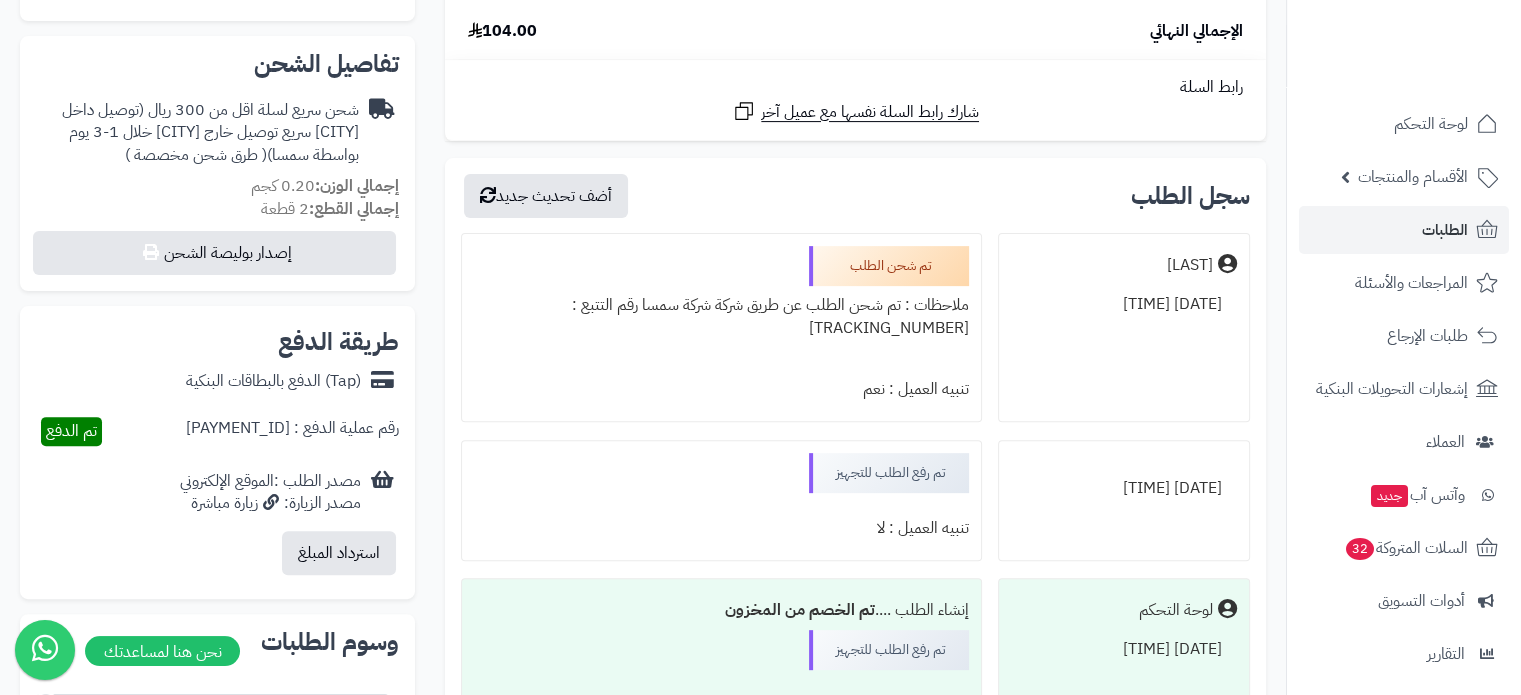 click on "ملاحظات : تم شحن الطلب عن طريق شركة شركة سمسا رقم التتبع : [TRACKING]" at bounding box center (721, 328) 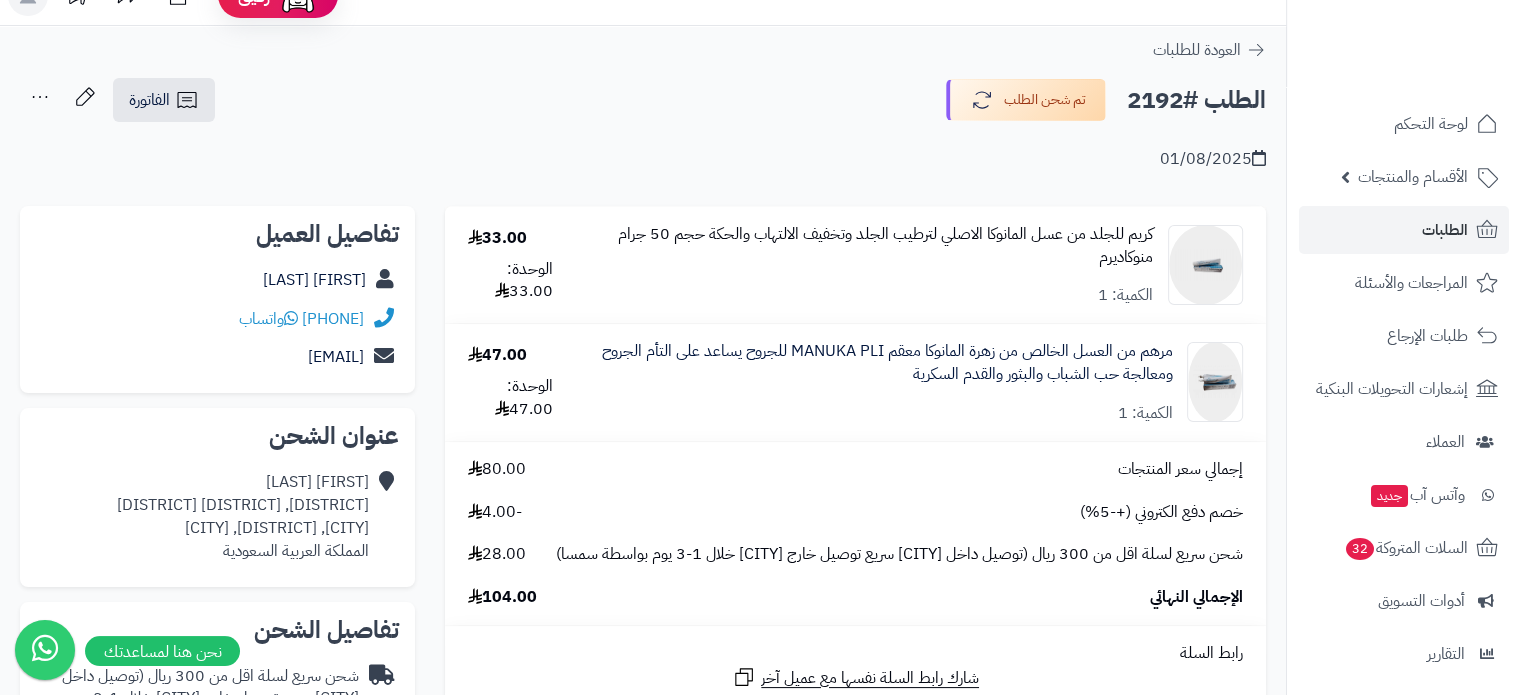 scroll, scrollTop: 0, scrollLeft: 0, axis: both 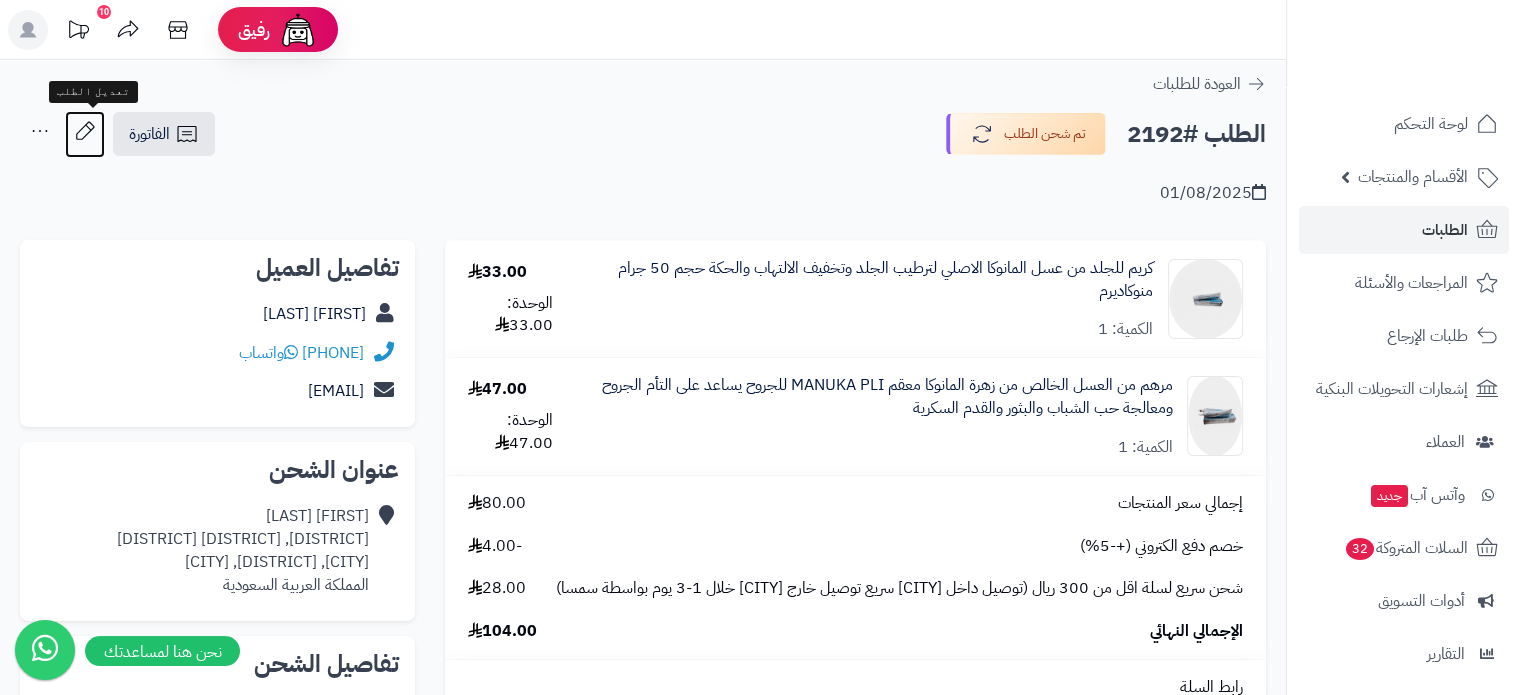 click 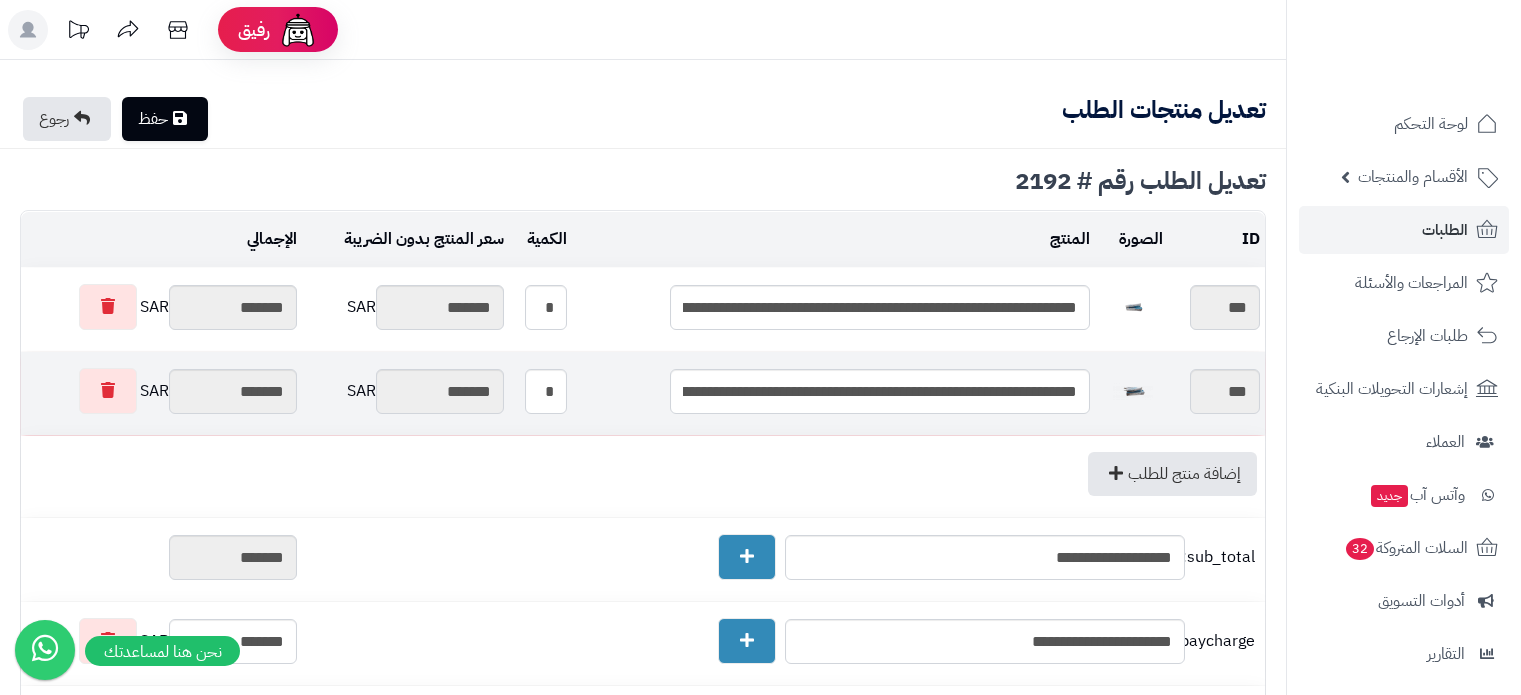 type on "**********" 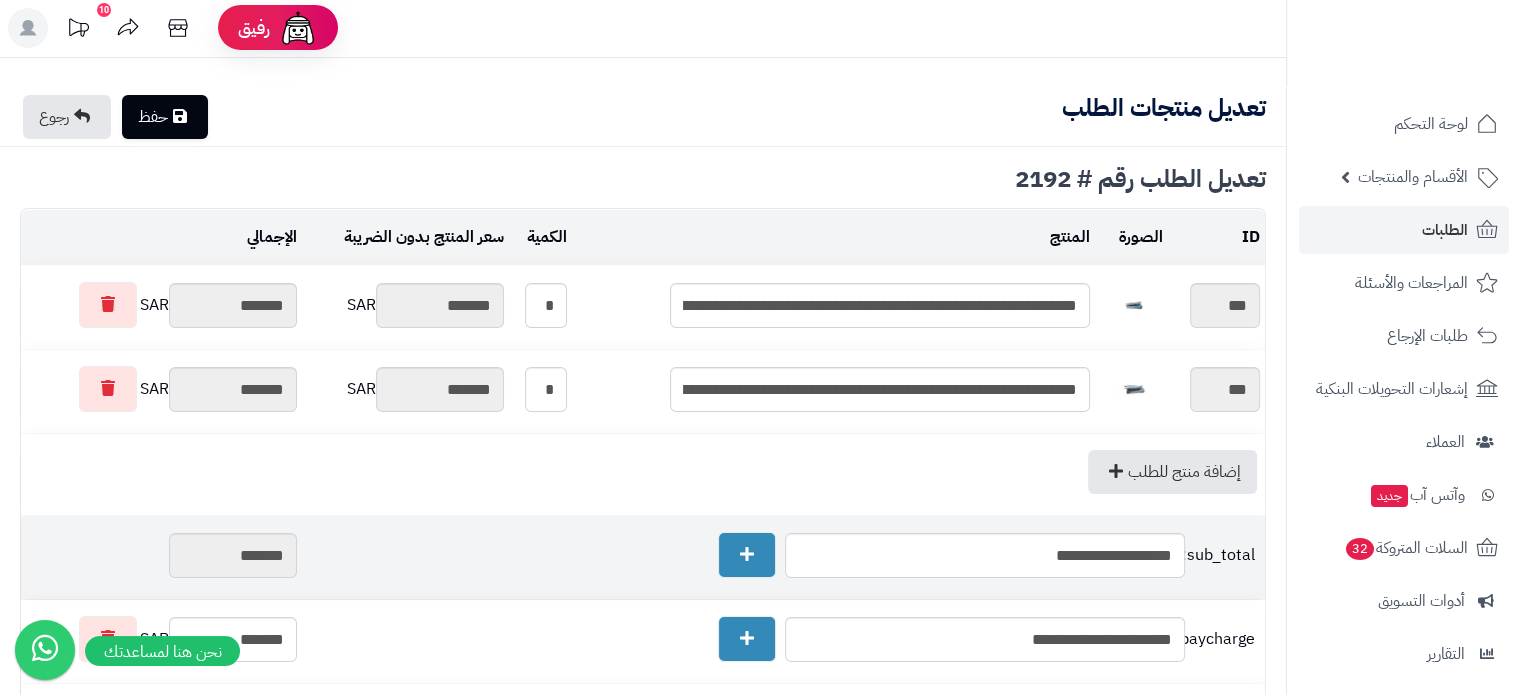 scroll, scrollTop: 0, scrollLeft: 0, axis: both 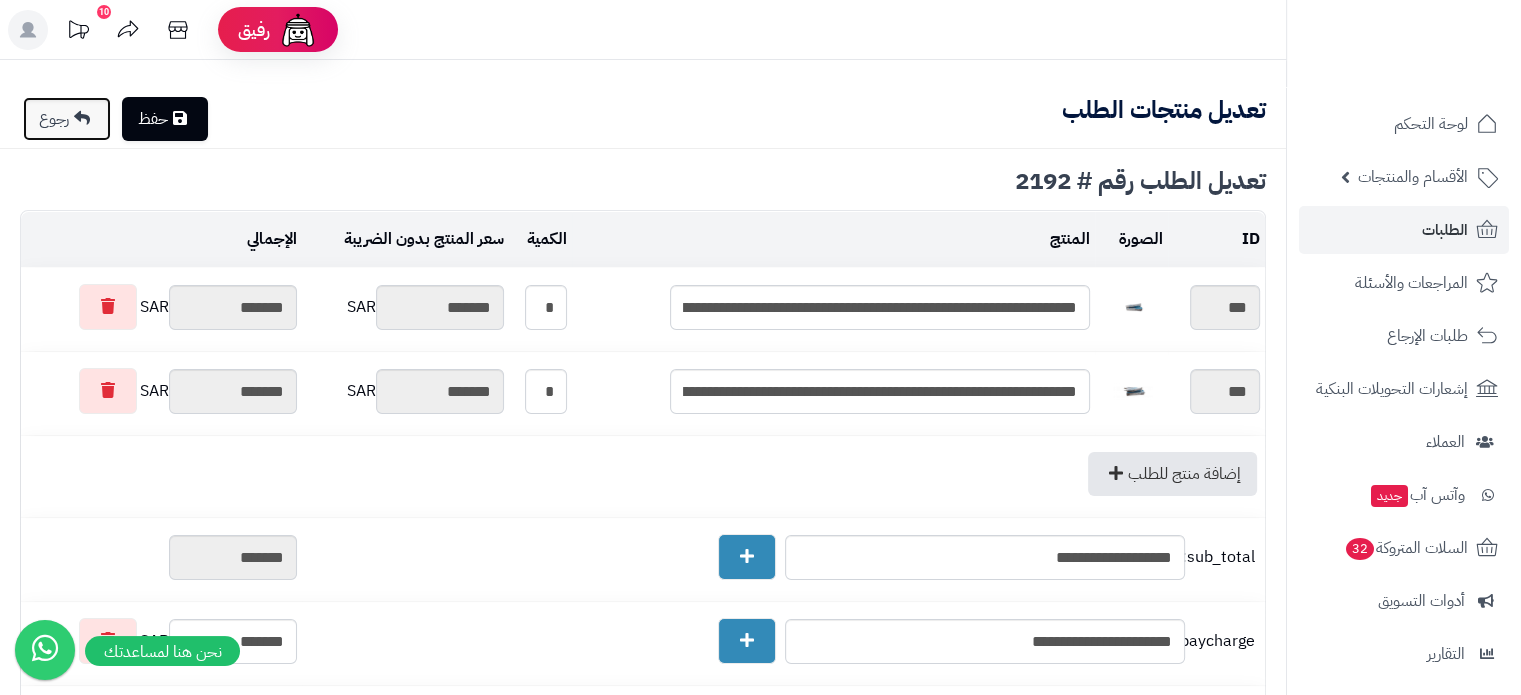 click on "رجوع" at bounding box center (67, 119) 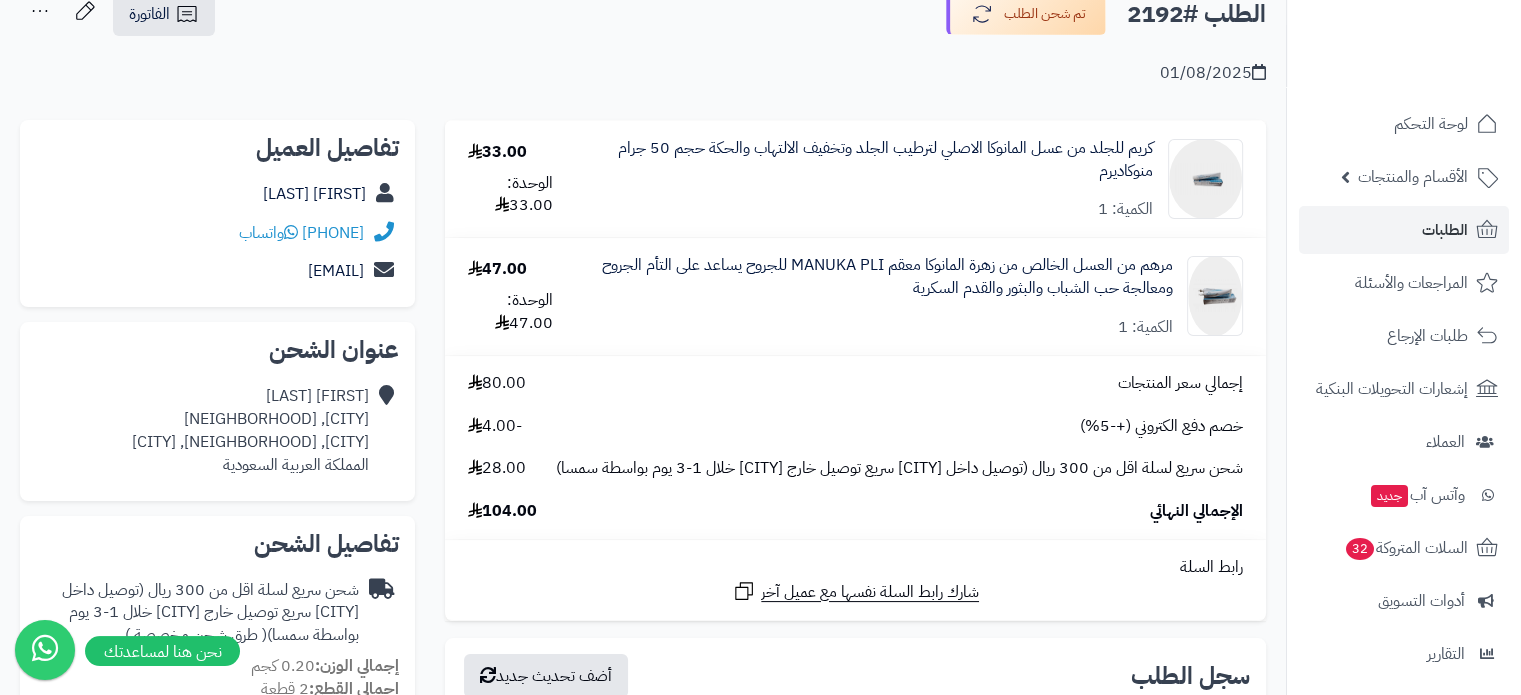 scroll, scrollTop: 0, scrollLeft: 0, axis: both 